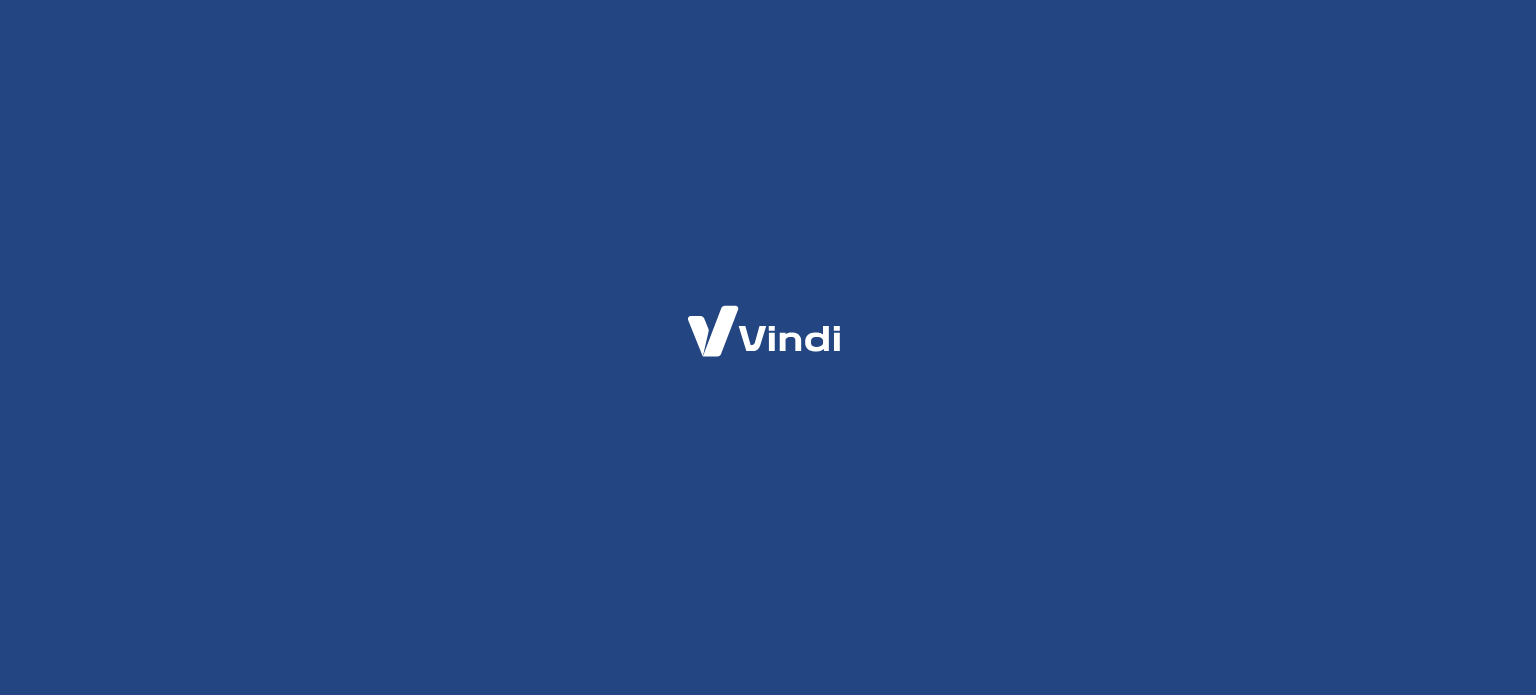 scroll, scrollTop: 0, scrollLeft: 0, axis: both 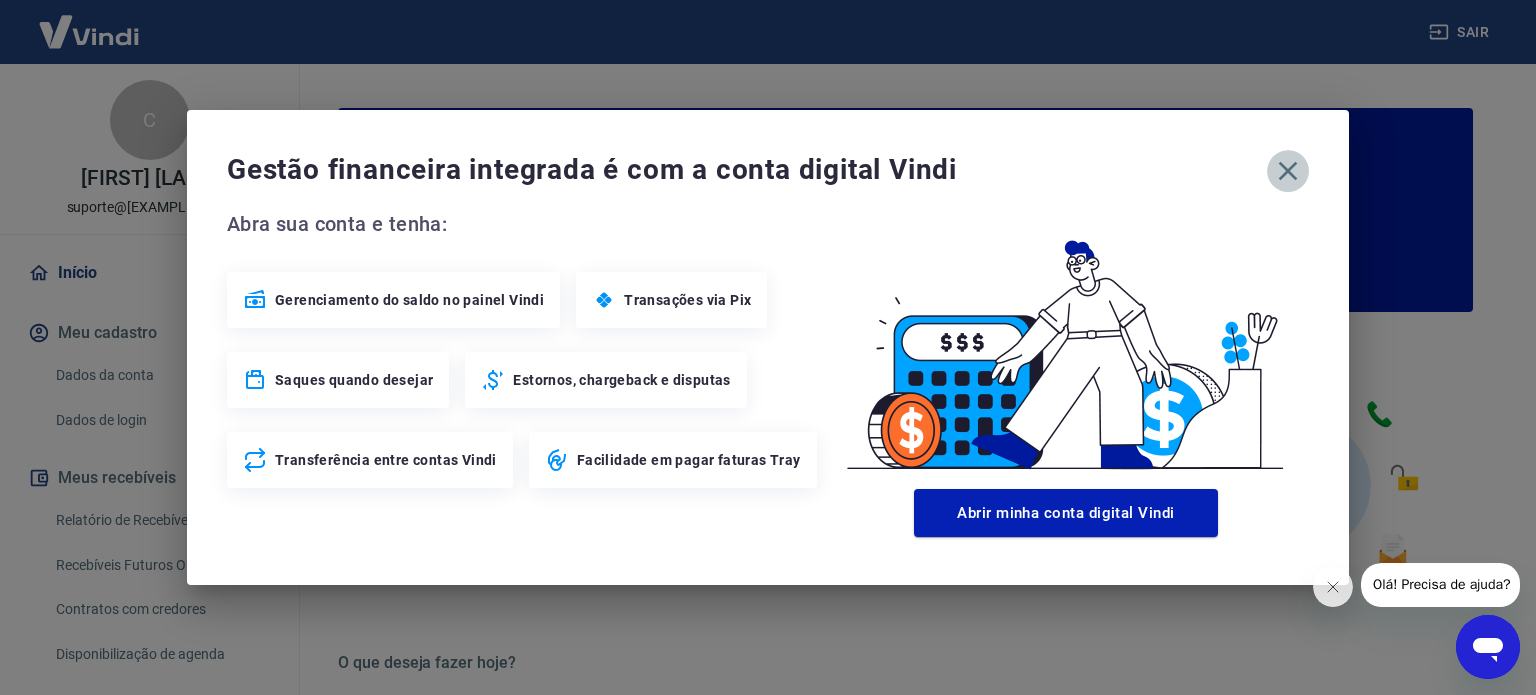 click 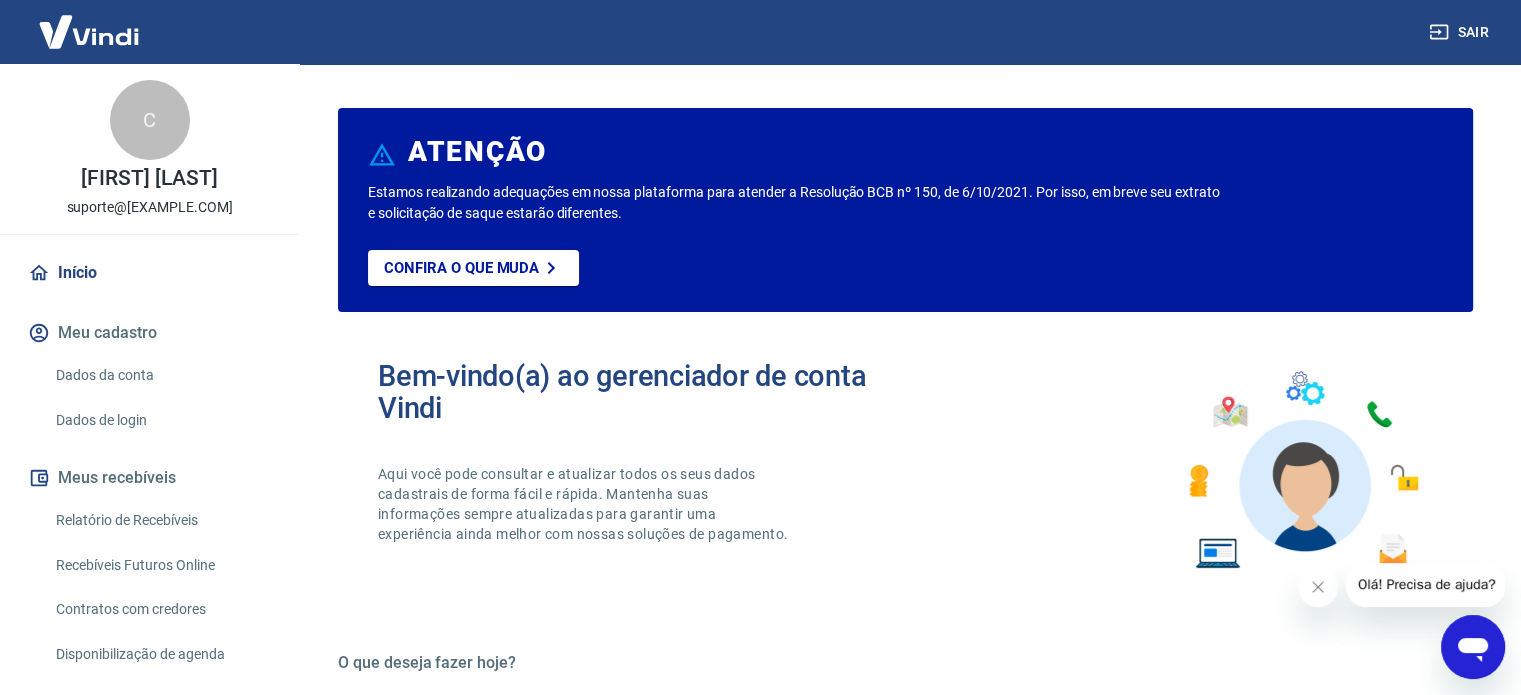 drag, startPoint x: 581, startPoint y: 506, endPoint x: 548, endPoint y: 447, distance: 67.601776 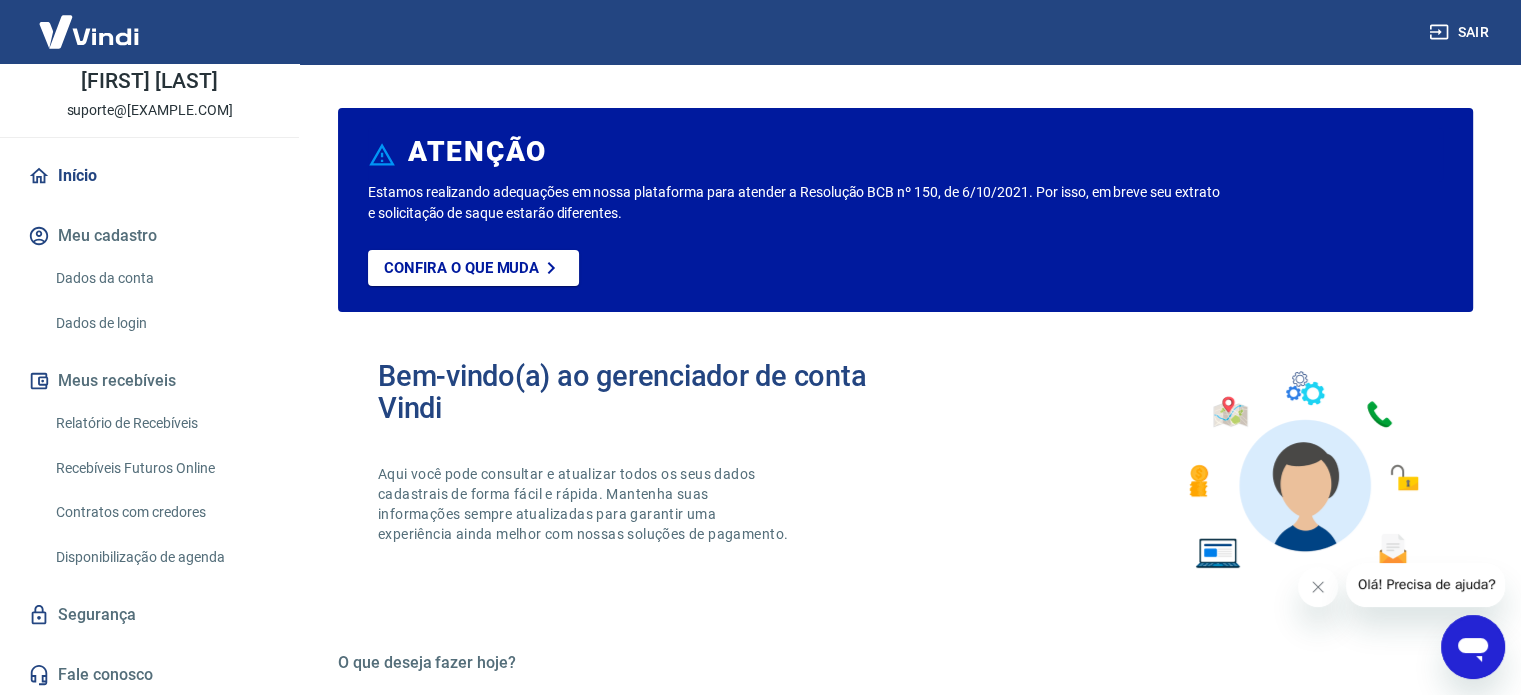 scroll, scrollTop: 98, scrollLeft: 0, axis: vertical 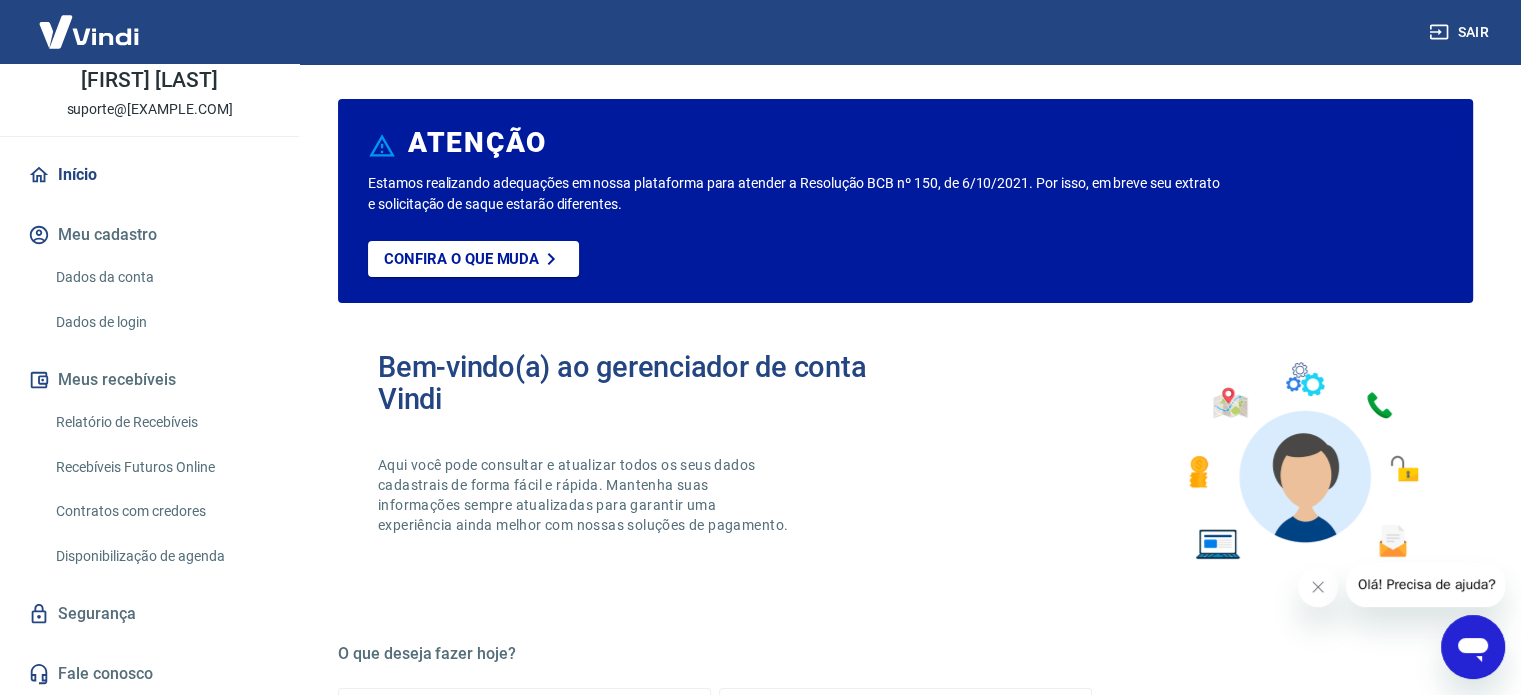 click on "Meu cadastro" at bounding box center (149, 235) 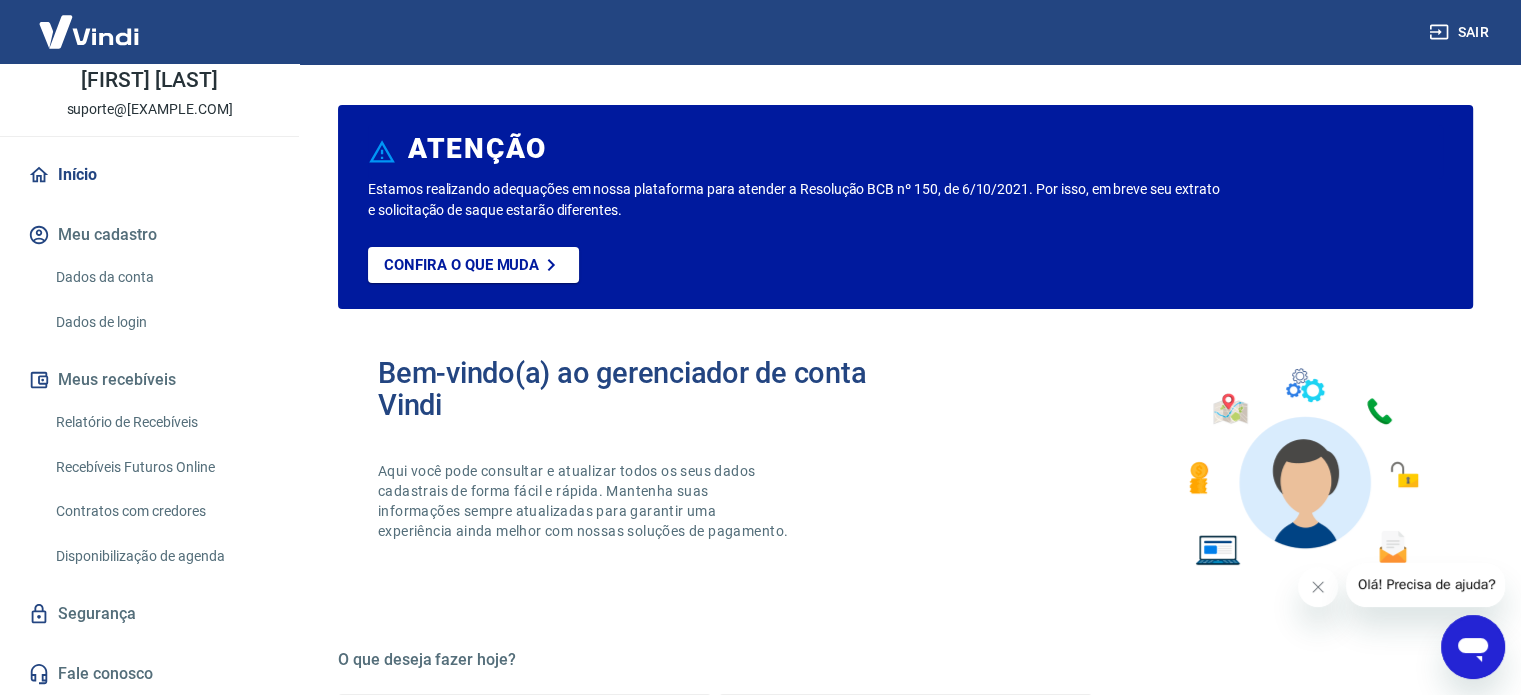scroll, scrollTop: 1, scrollLeft: 0, axis: vertical 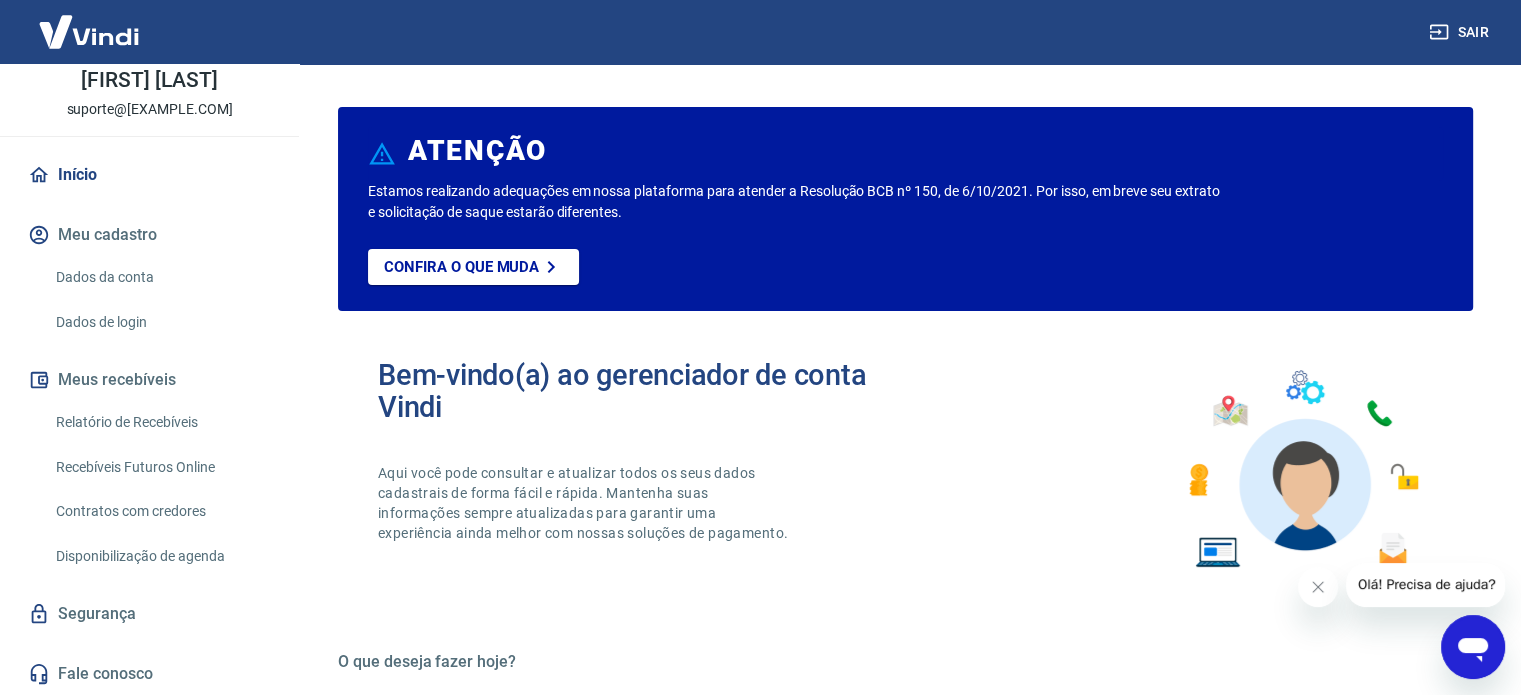 click on "Dados da conta" at bounding box center (161, 277) 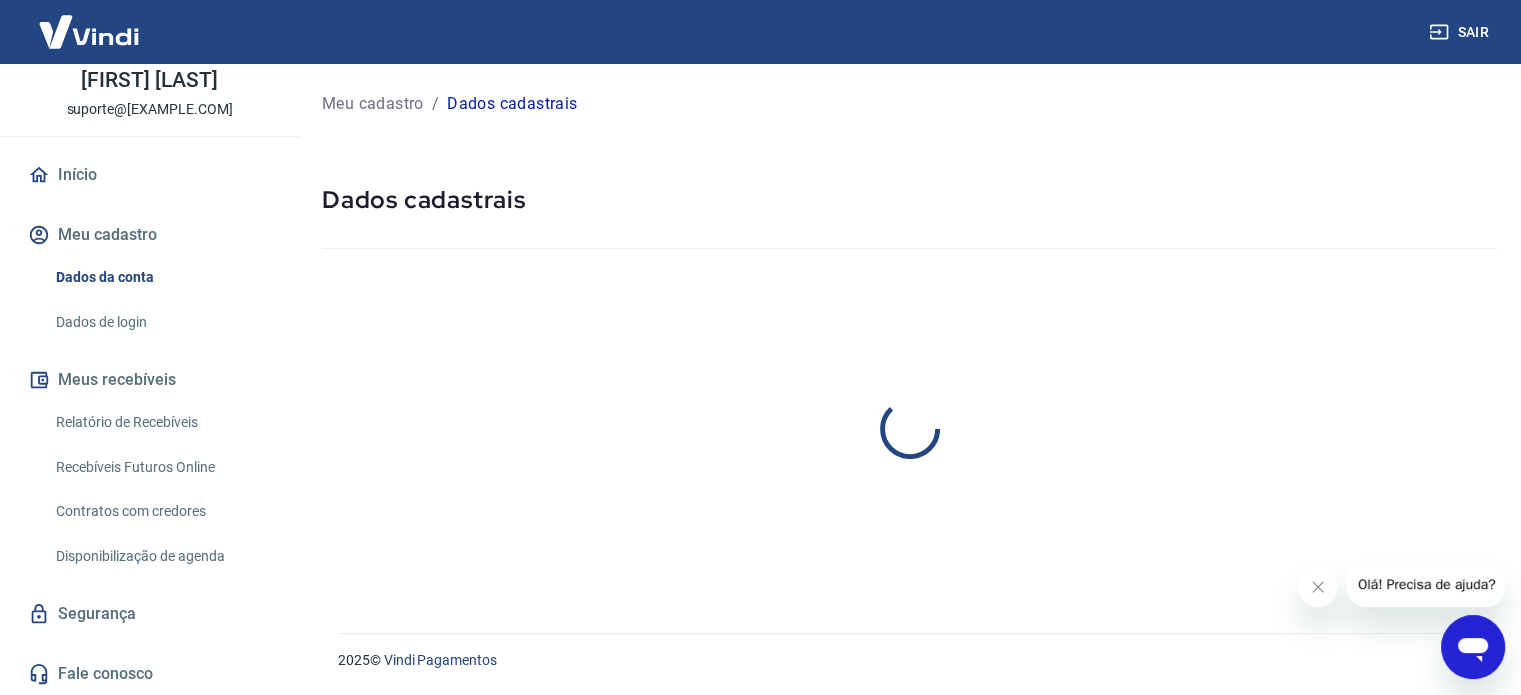 scroll, scrollTop: 0, scrollLeft: 0, axis: both 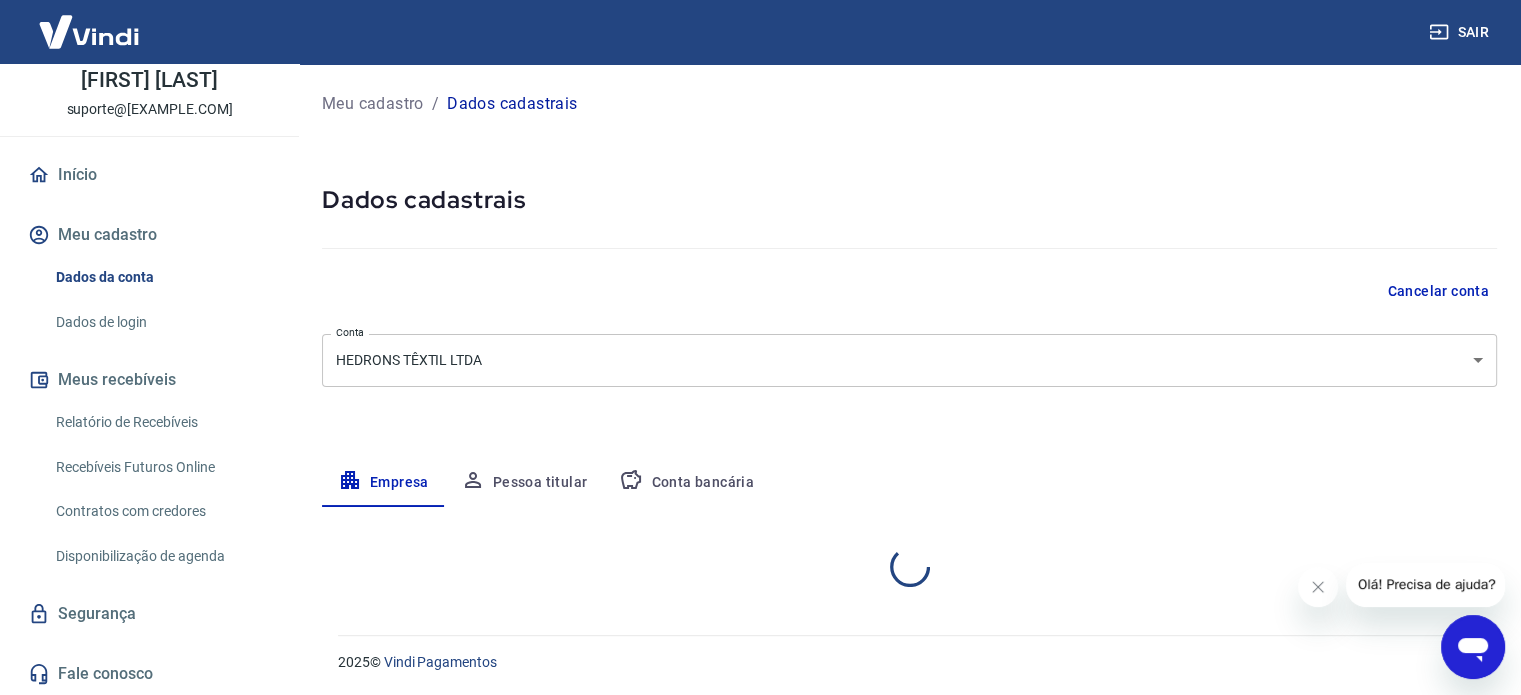 select on "SC" 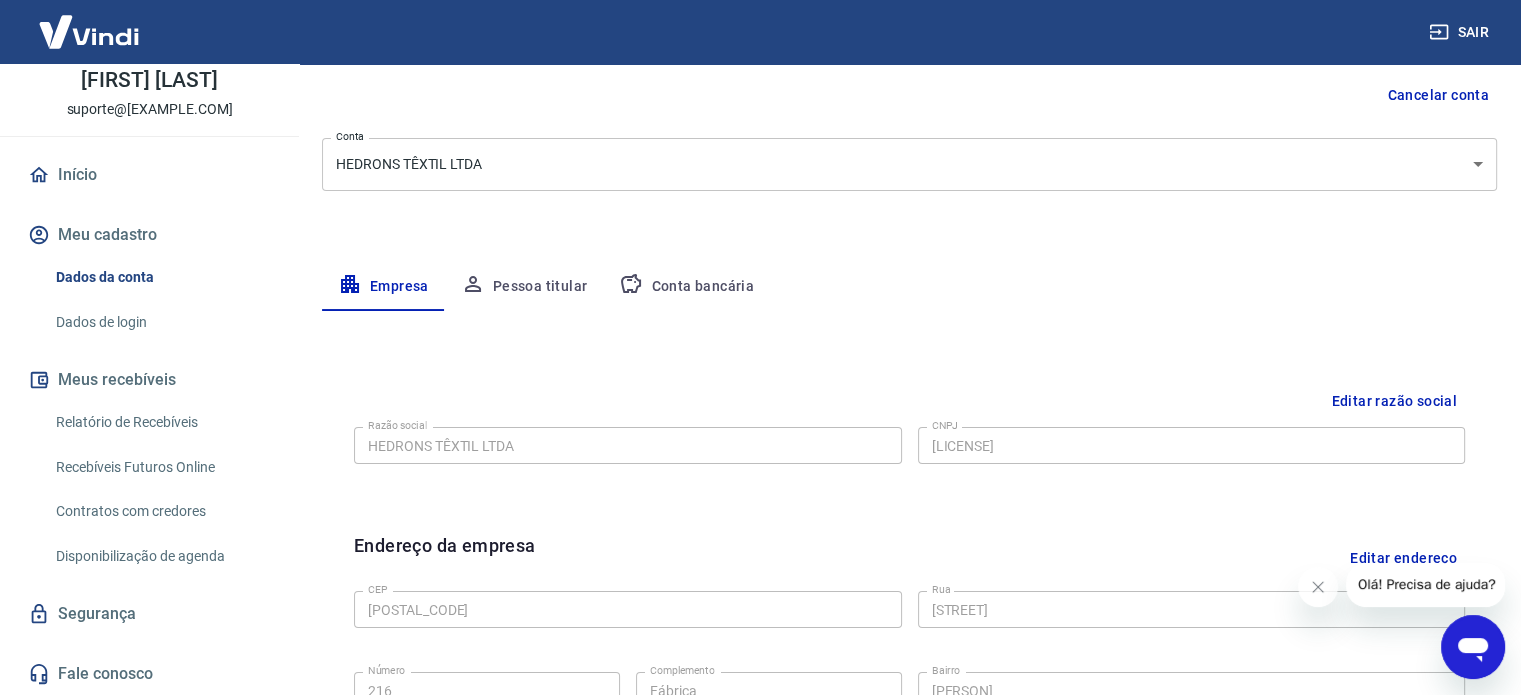 scroll, scrollTop: 198, scrollLeft: 0, axis: vertical 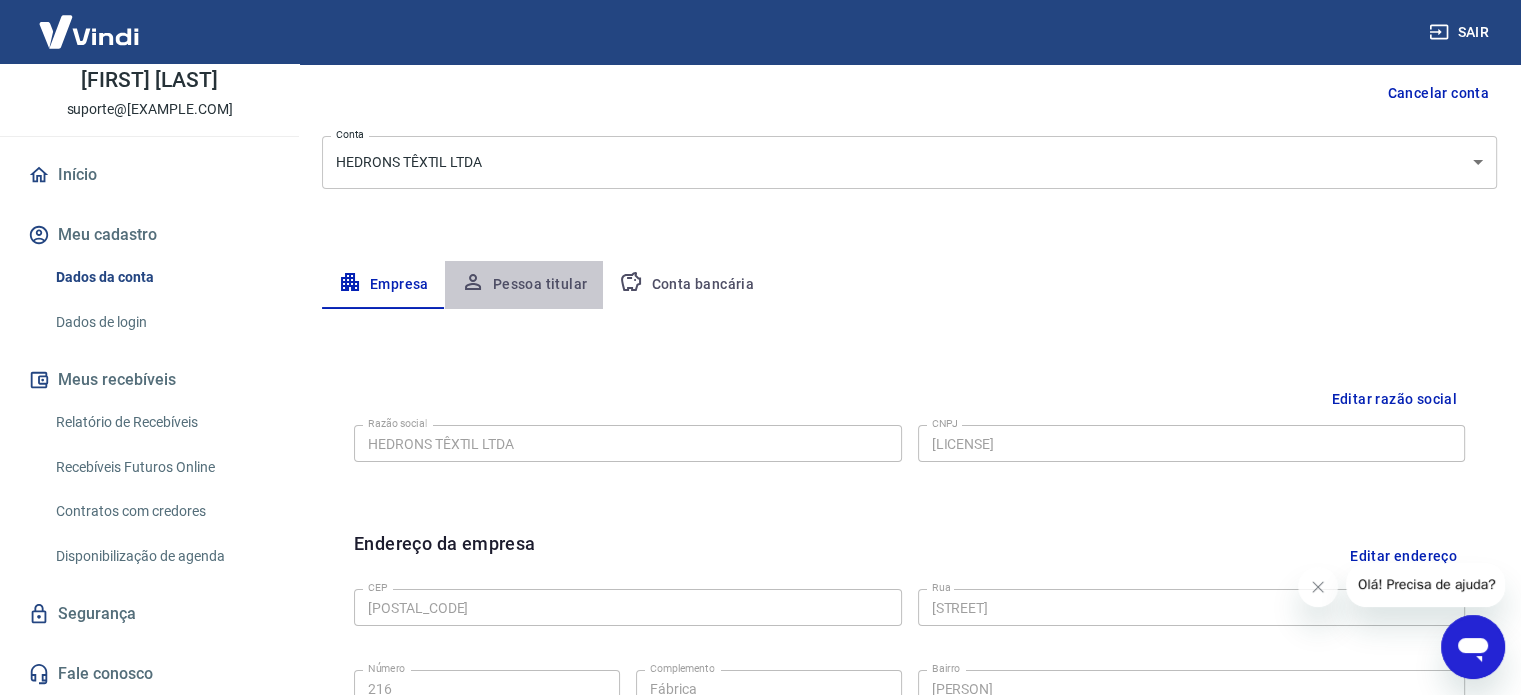 click on "Pessoa titular" at bounding box center (524, 285) 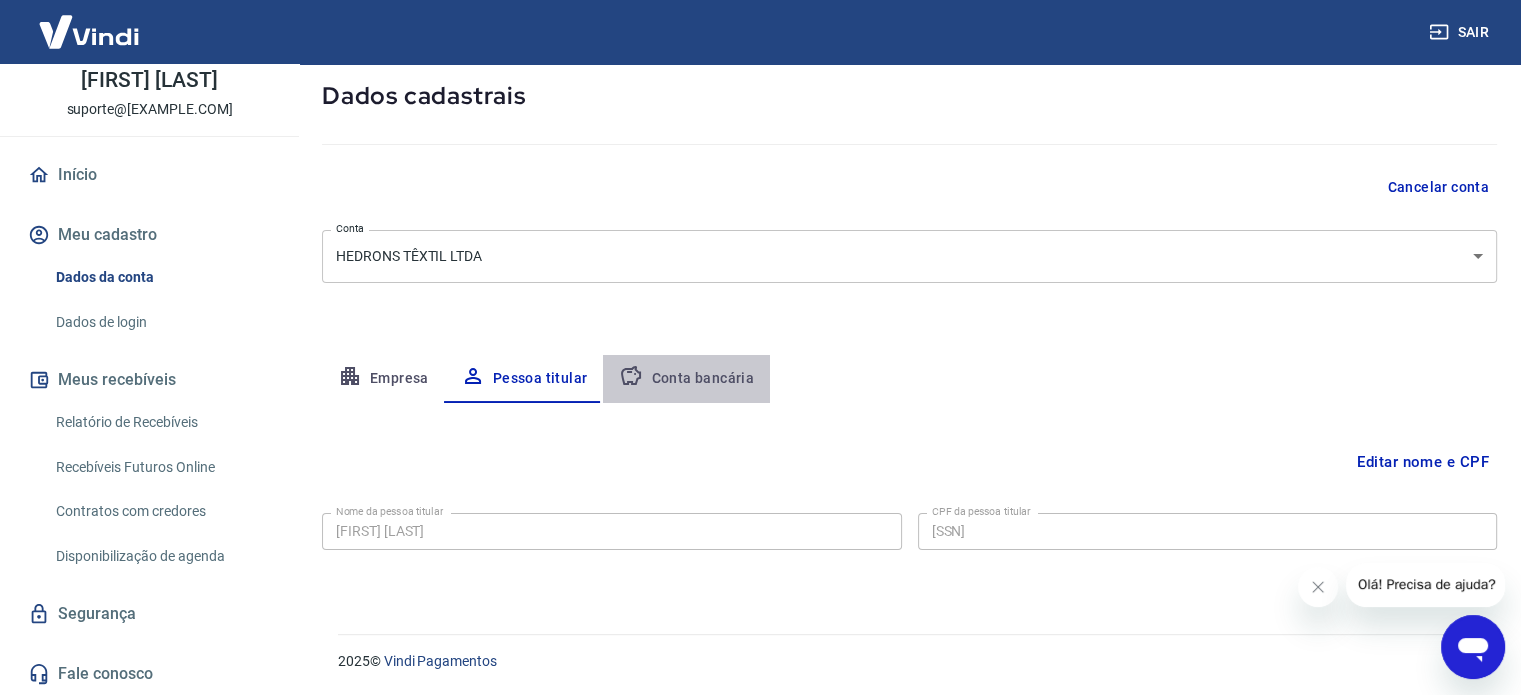 click on "Conta bancária" at bounding box center [686, 379] 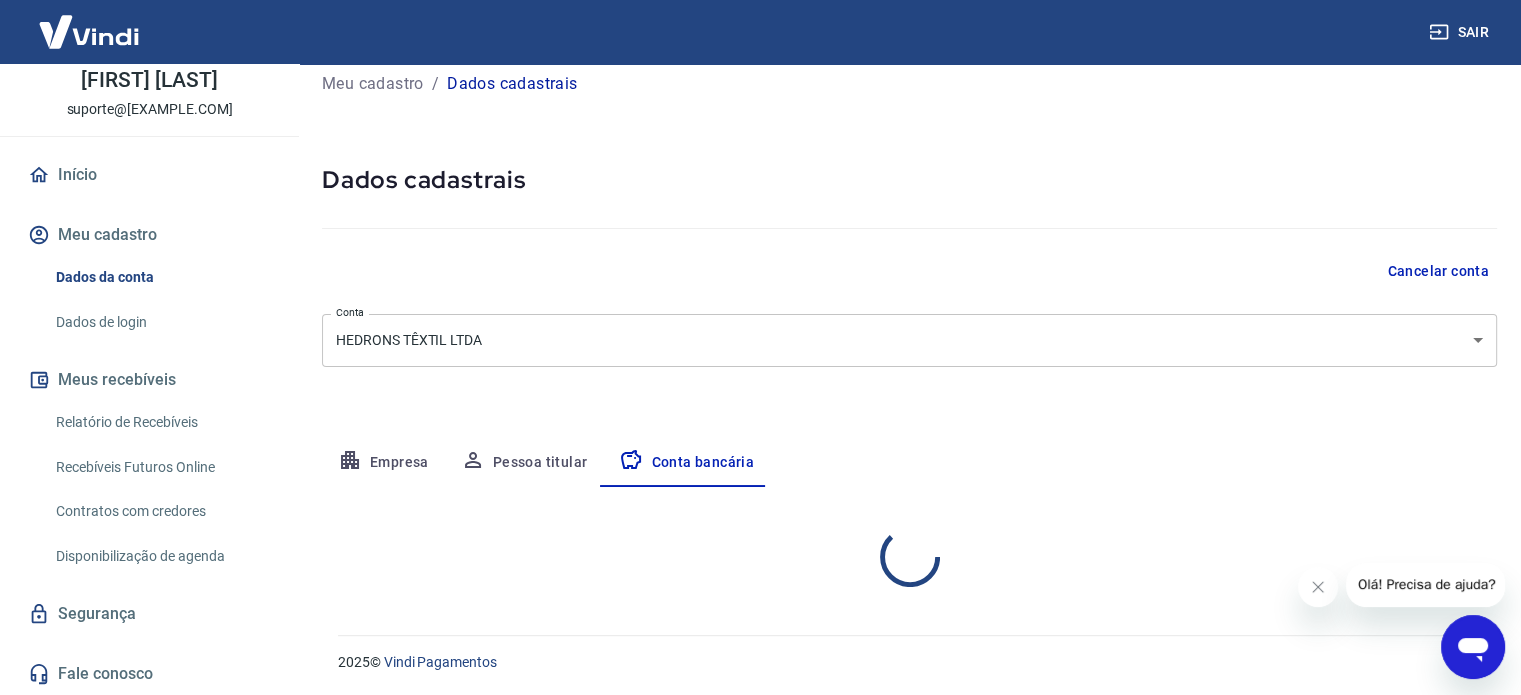 scroll, scrollTop: 104, scrollLeft: 0, axis: vertical 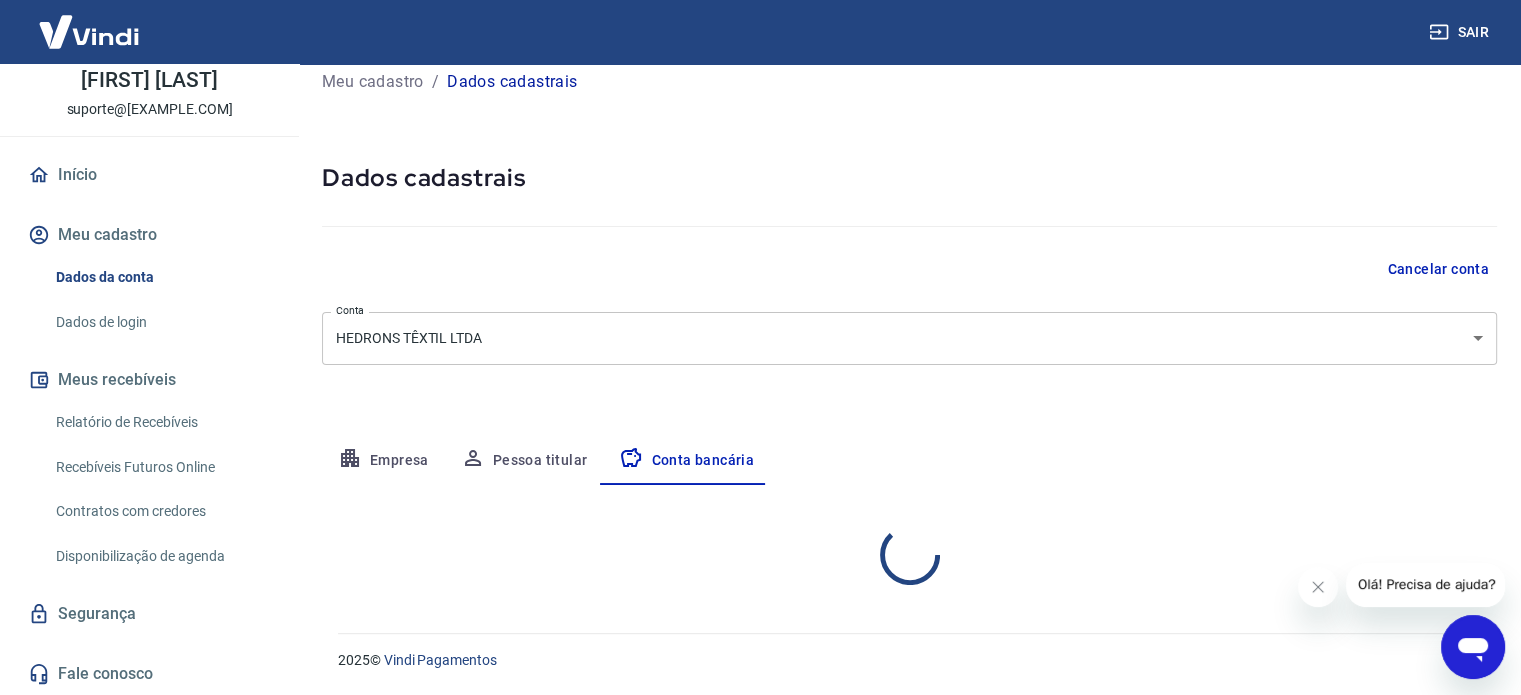select on "1" 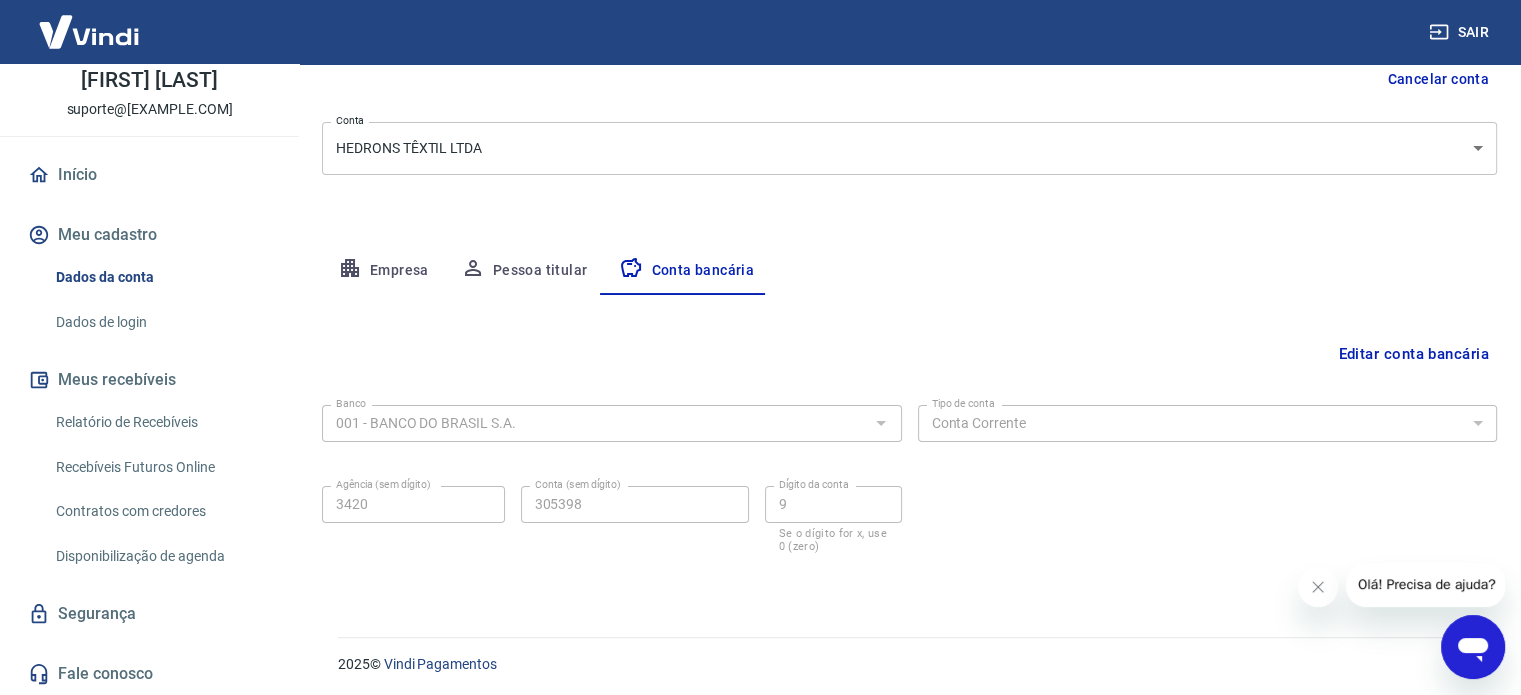 scroll, scrollTop: 215, scrollLeft: 0, axis: vertical 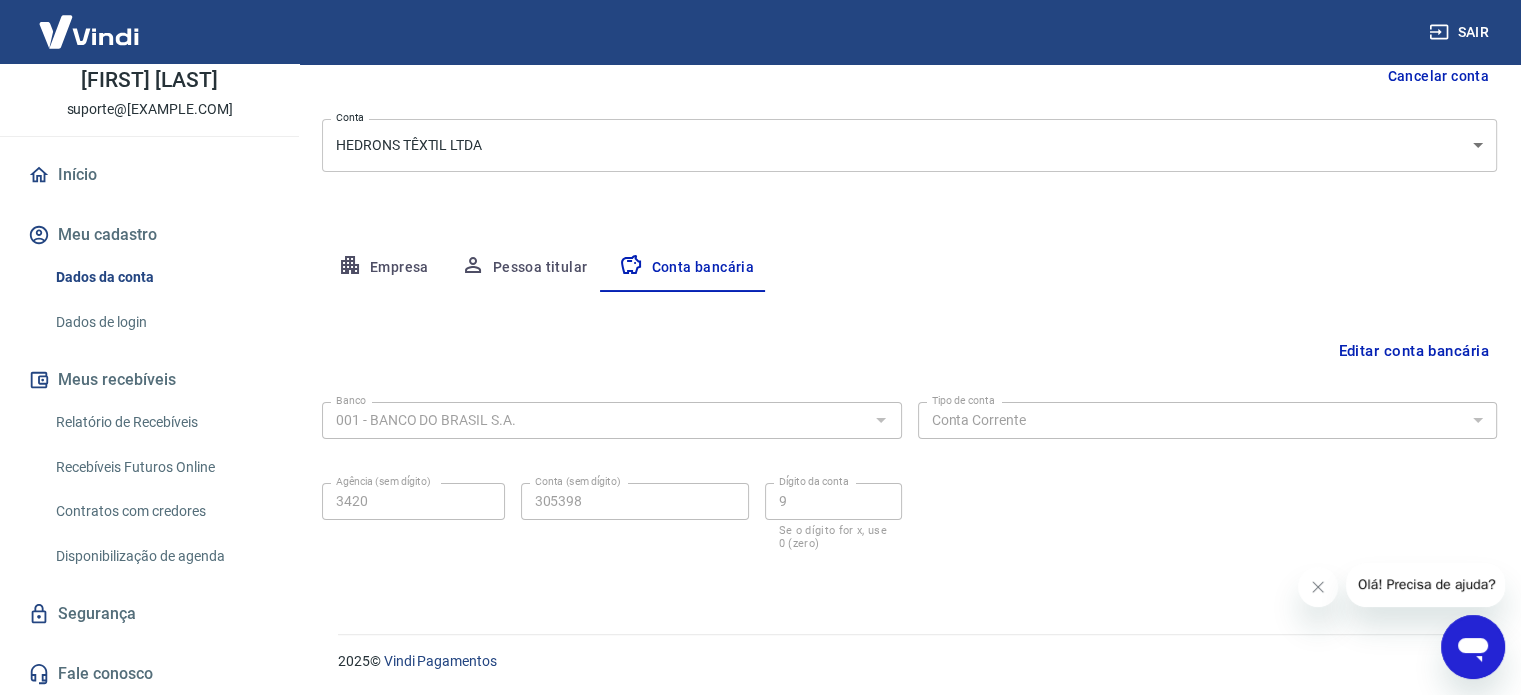 click on "Segurança" at bounding box center (149, 614) 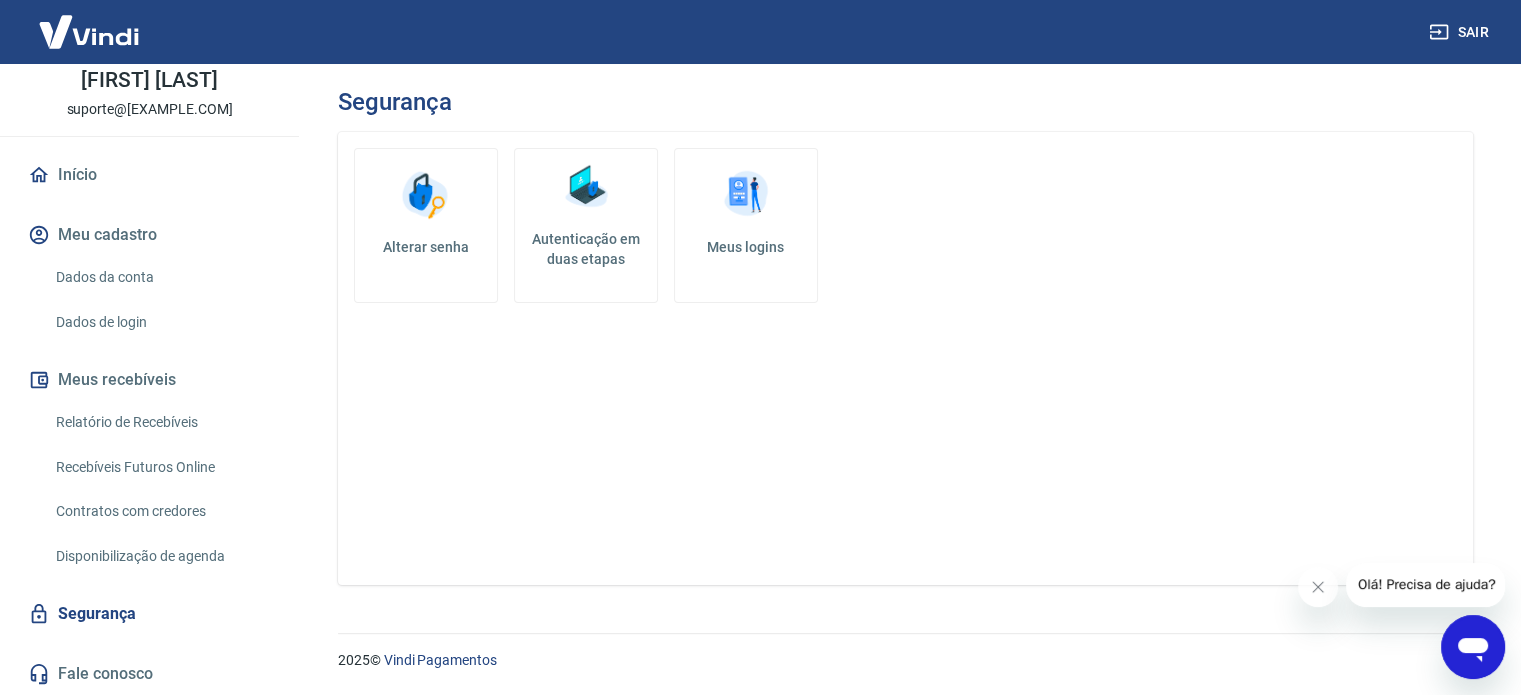 scroll, scrollTop: 0, scrollLeft: 0, axis: both 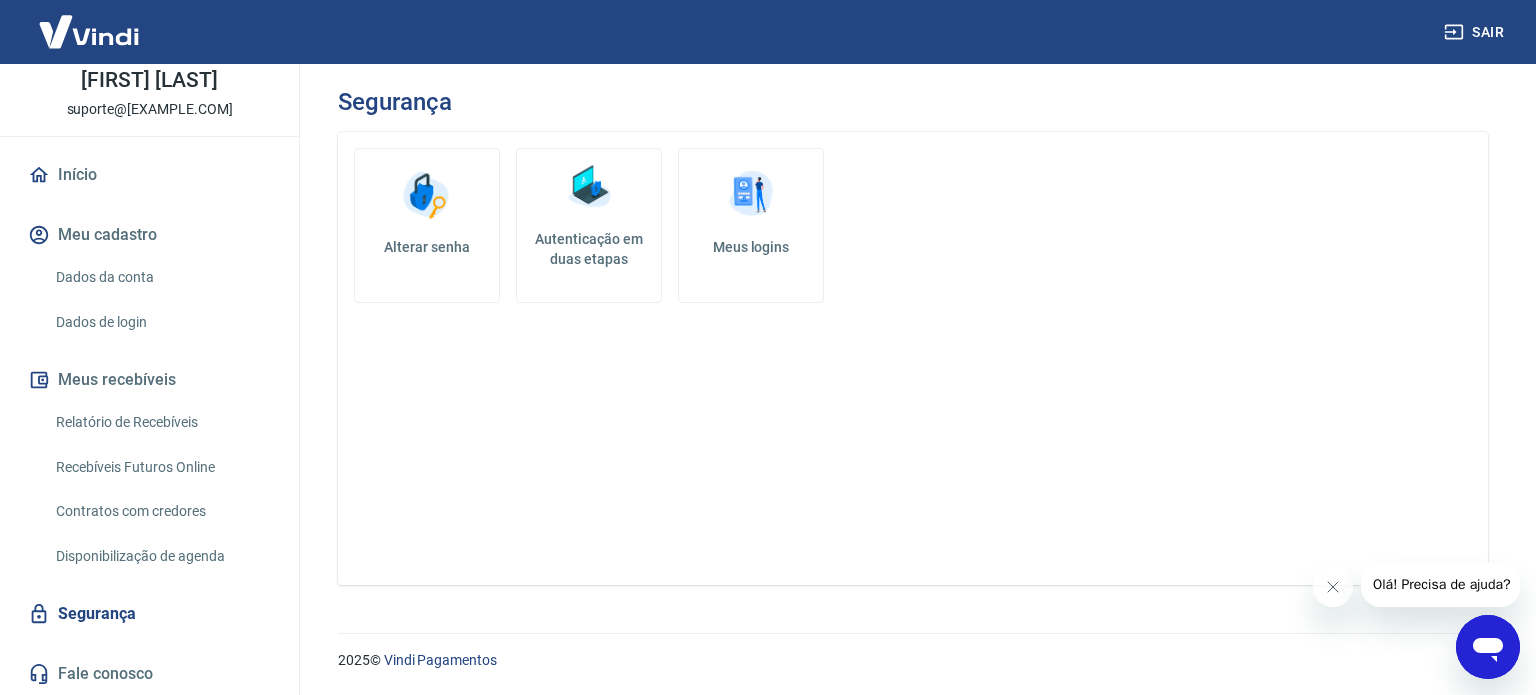 click on "Disponibilização de agenda" at bounding box center (161, 556) 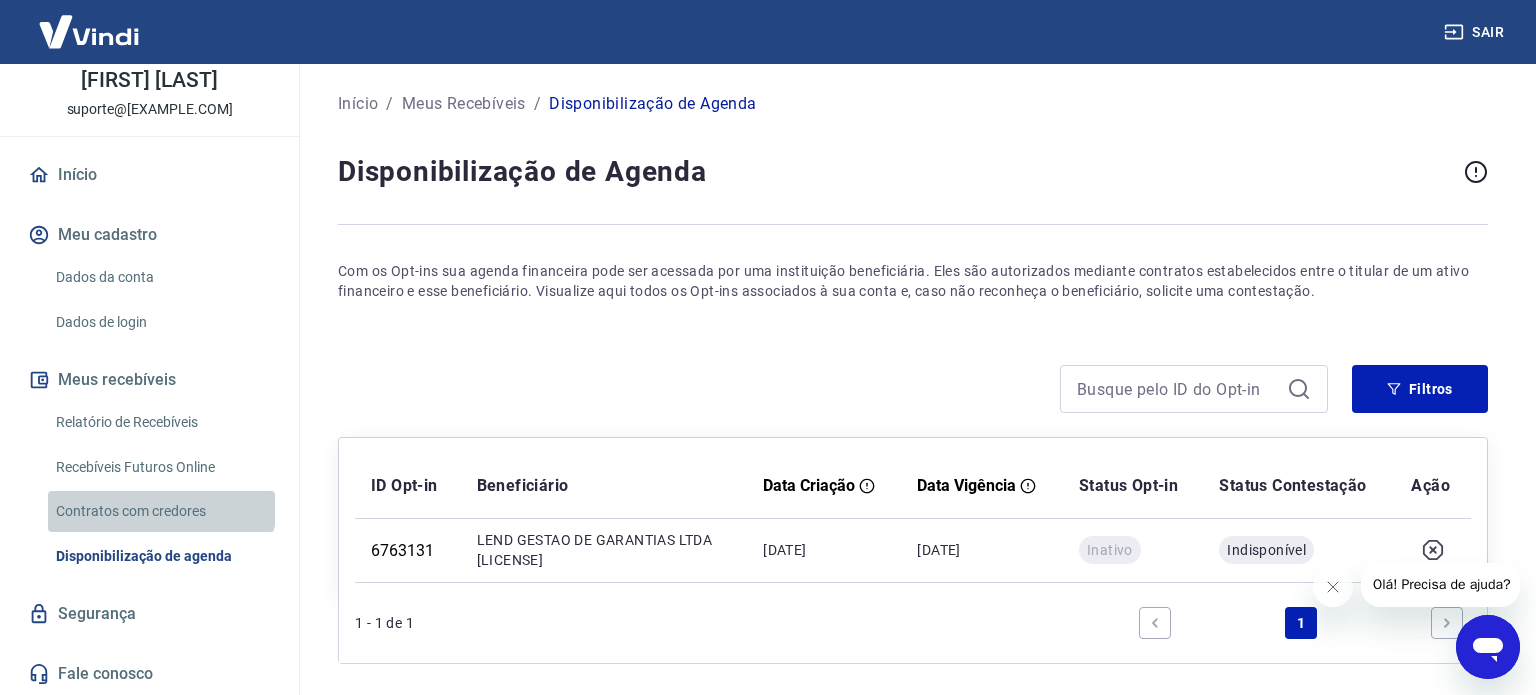 click on "Contratos com credores" at bounding box center (161, 511) 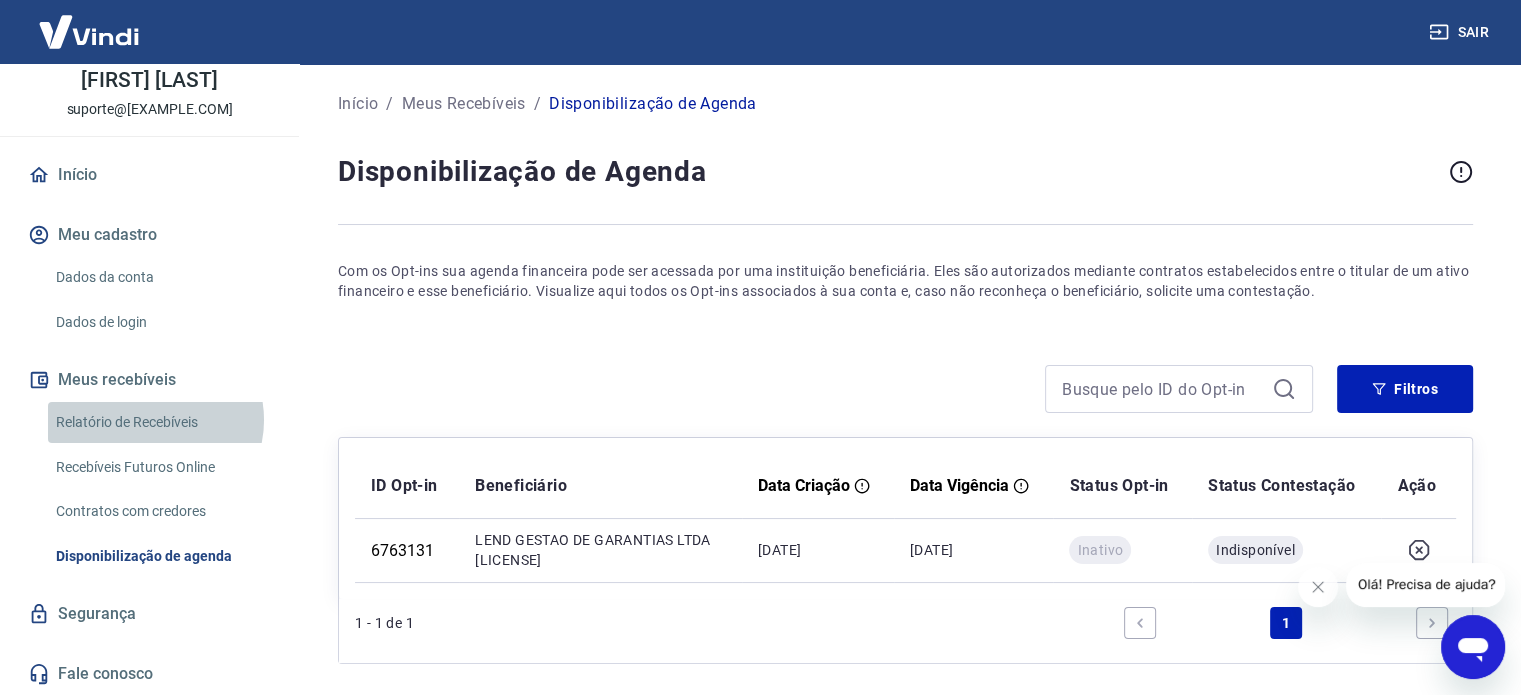 click on "Relatório de Recebíveis" at bounding box center [161, 422] 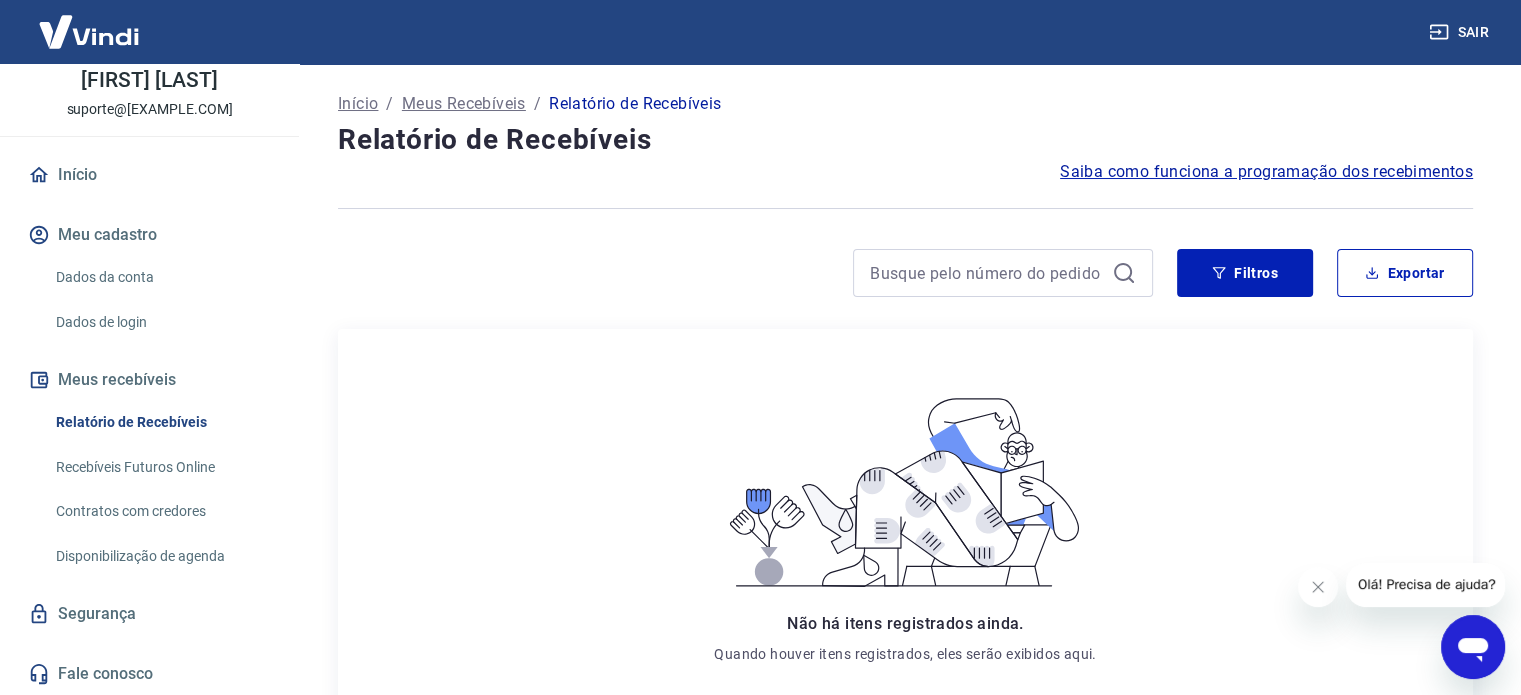 click on "Dados de login" at bounding box center [161, 322] 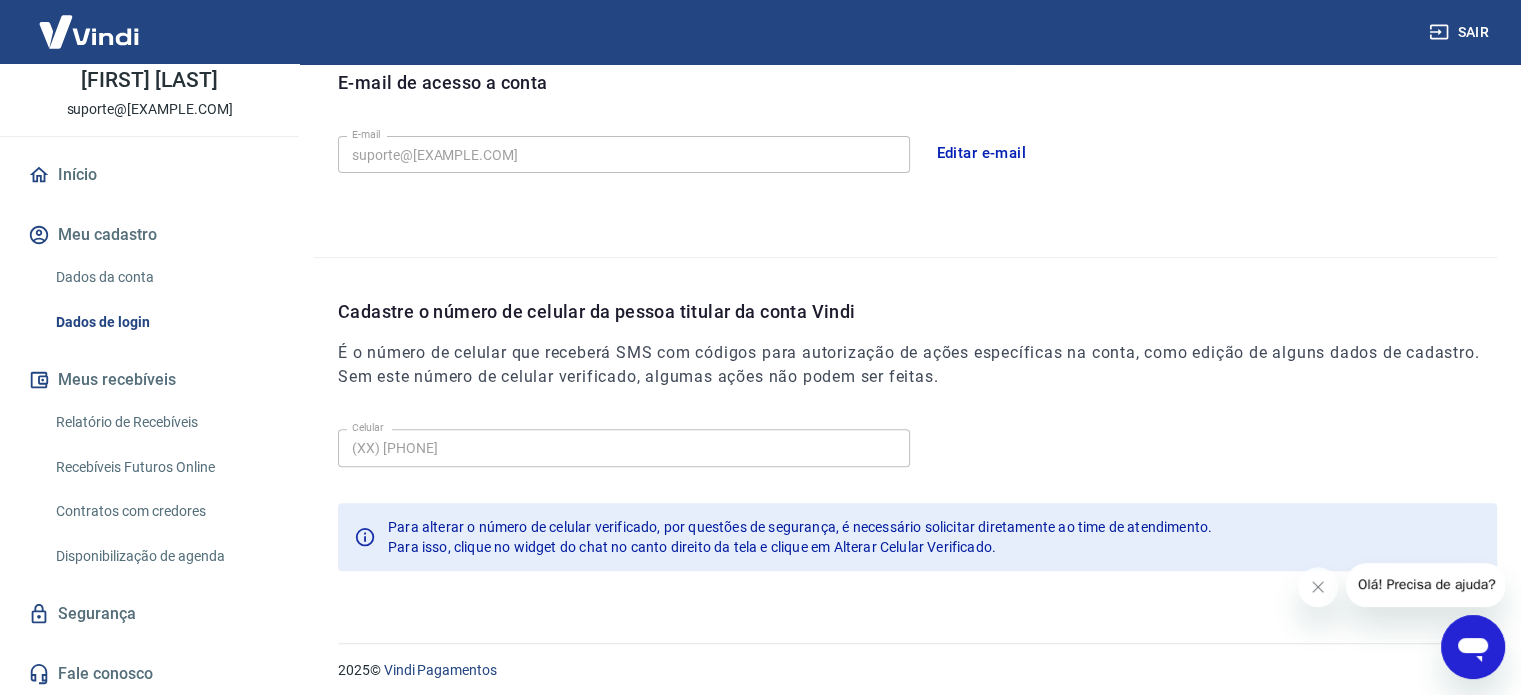 scroll, scrollTop: 584, scrollLeft: 0, axis: vertical 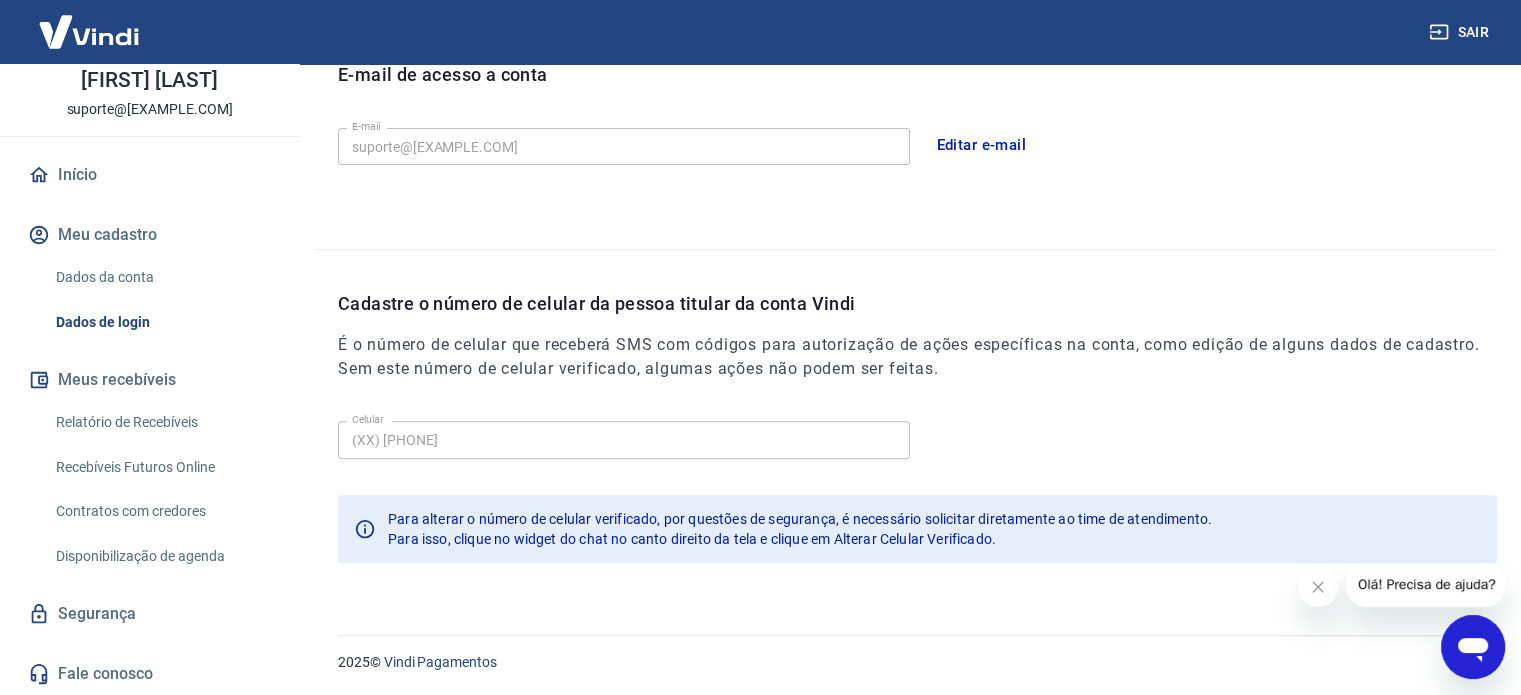 click on "Para alterar o número de celular verificado, por questões de segurança, é necessário solicitar diretamente ao time de atendimento." at bounding box center [800, 519] 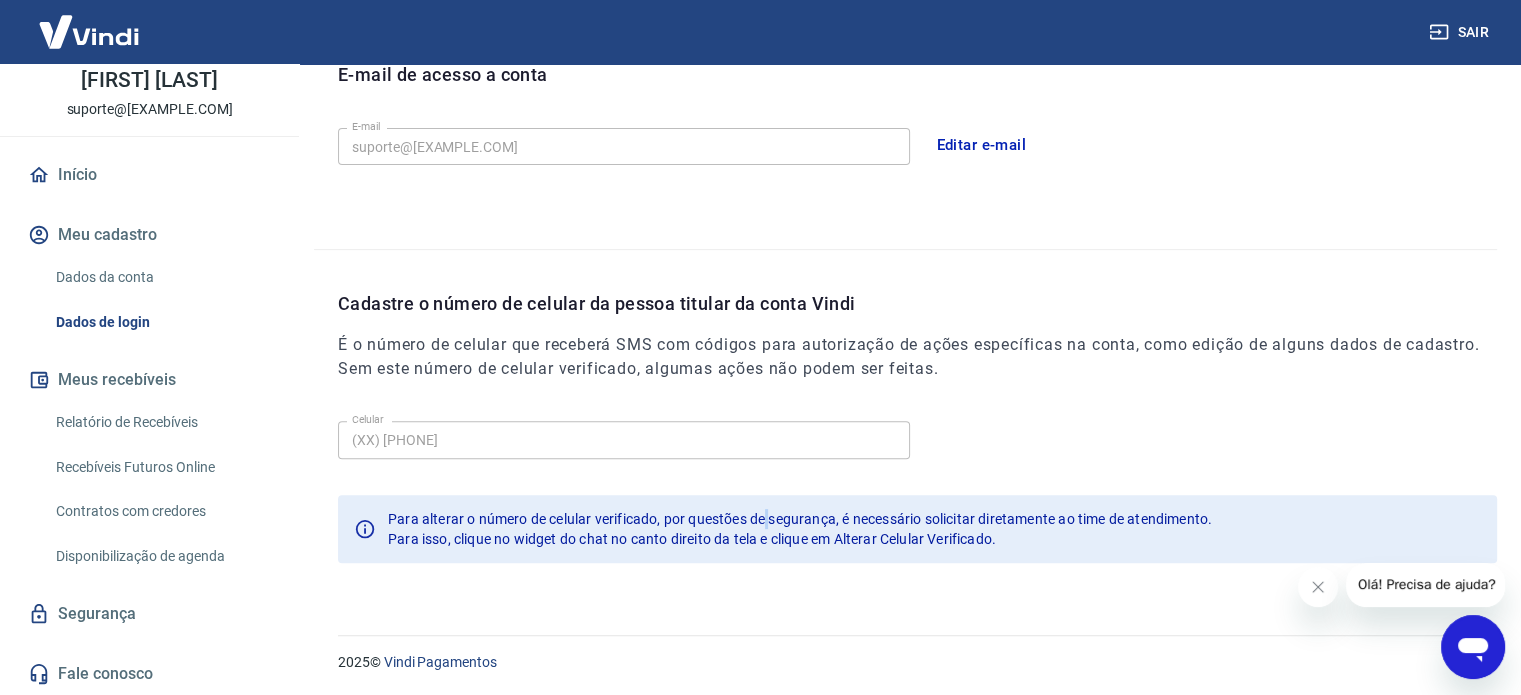 click on "Para alterar o número de celular verificado, por questões de segurança, é necessário solicitar diretamente ao time de atendimento." at bounding box center (800, 519) 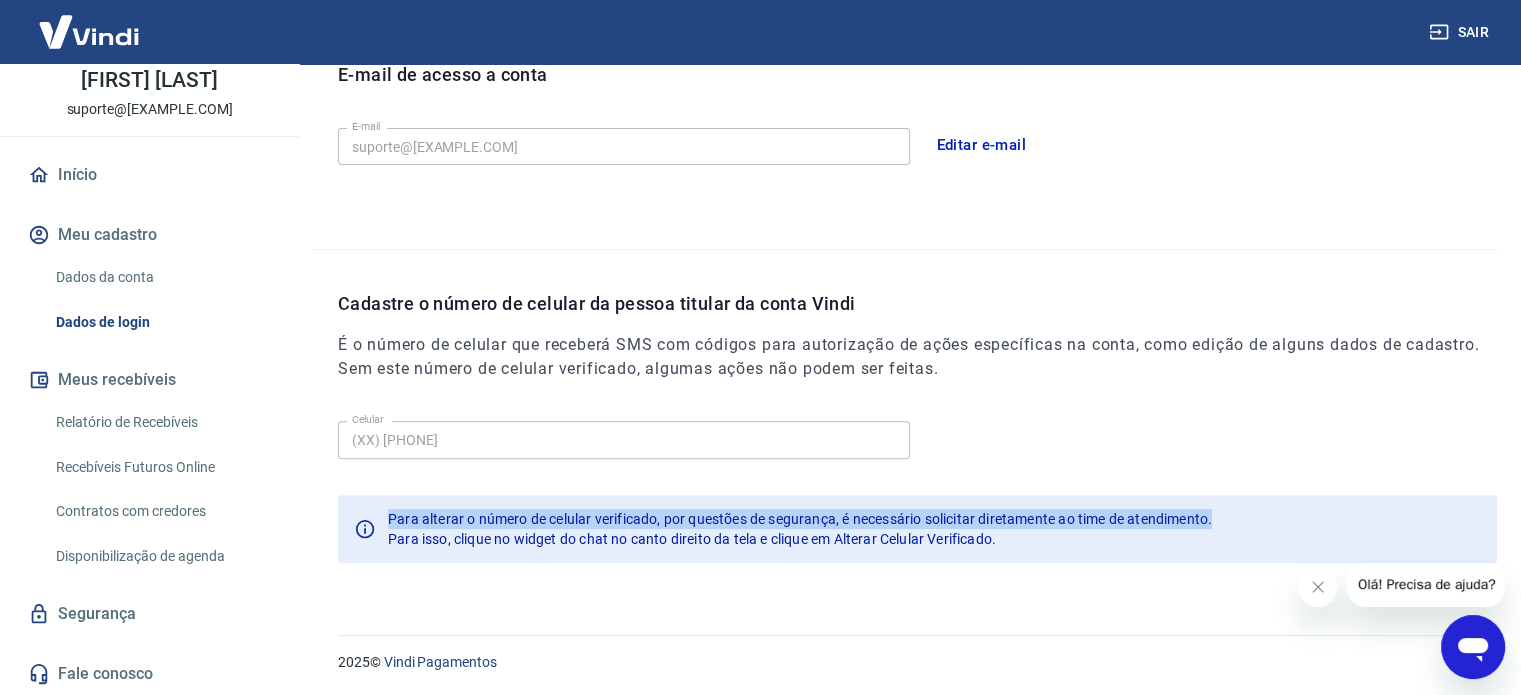 click on "Para alterar o número de celular verificado, por questões de segurança, é necessário solicitar diretamente ao time de atendimento." at bounding box center [800, 519] 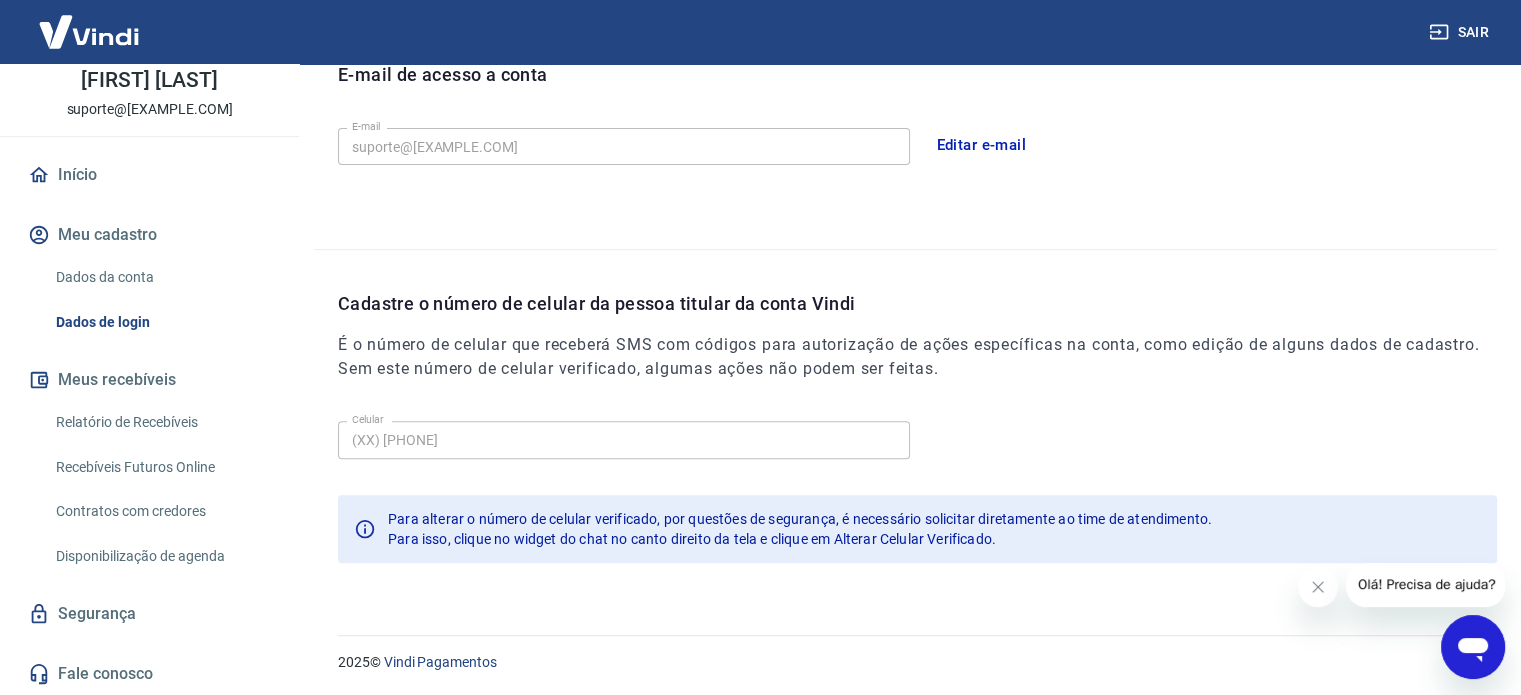 click on "Para isso, clique no widget do chat no canto direito da tela e clique em Alterar Celular Verificado." at bounding box center [692, 539] 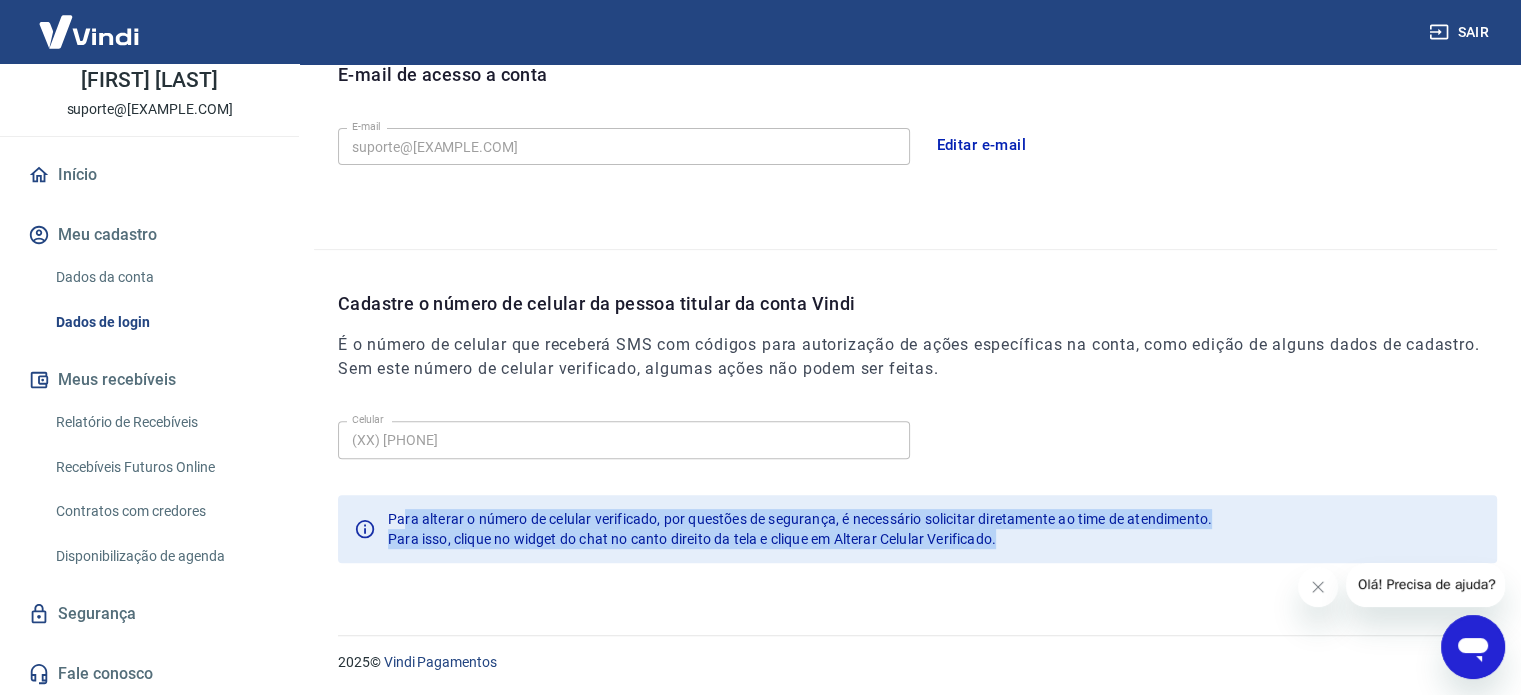 drag, startPoint x: 1018, startPoint y: 533, endPoint x: 402, endPoint y: 516, distance: 616.23456 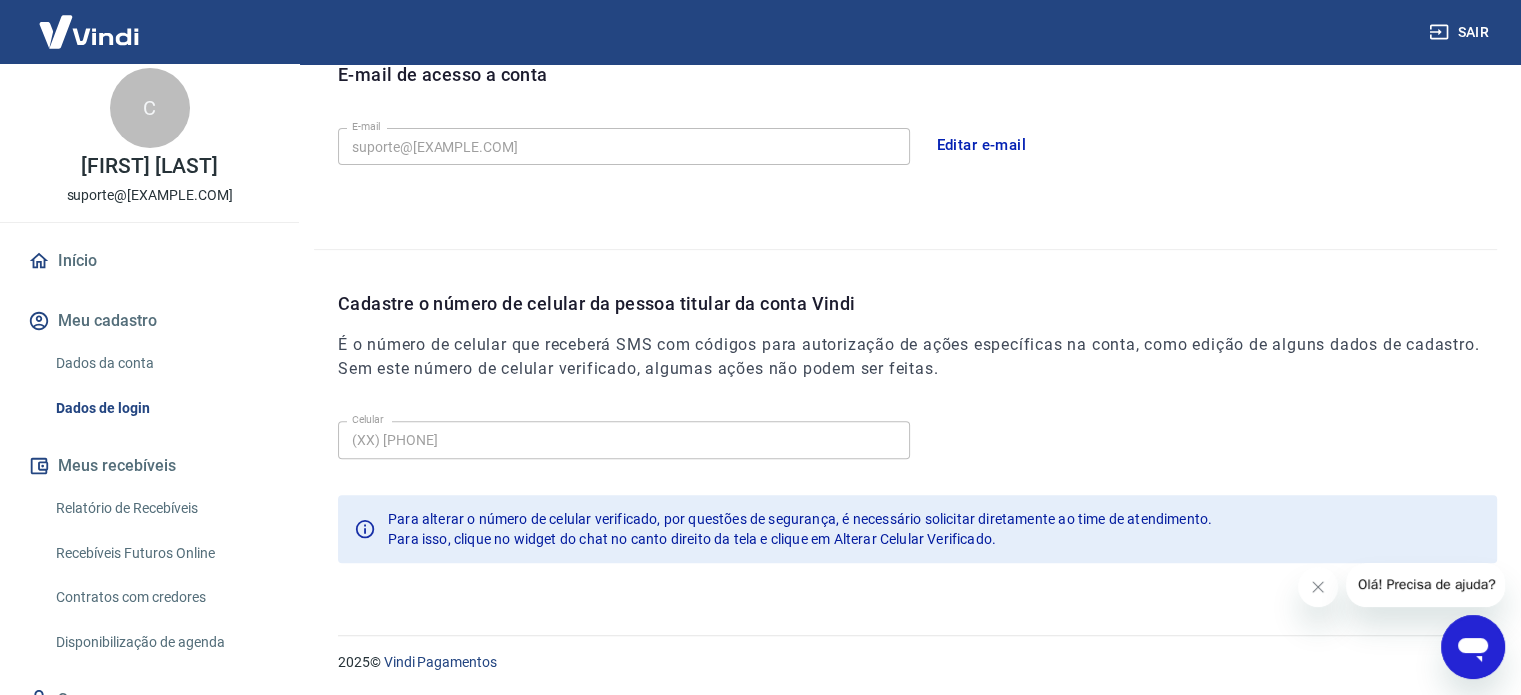 scroll, scrollTop: 3, scrollLeft: 0, axis: vertical 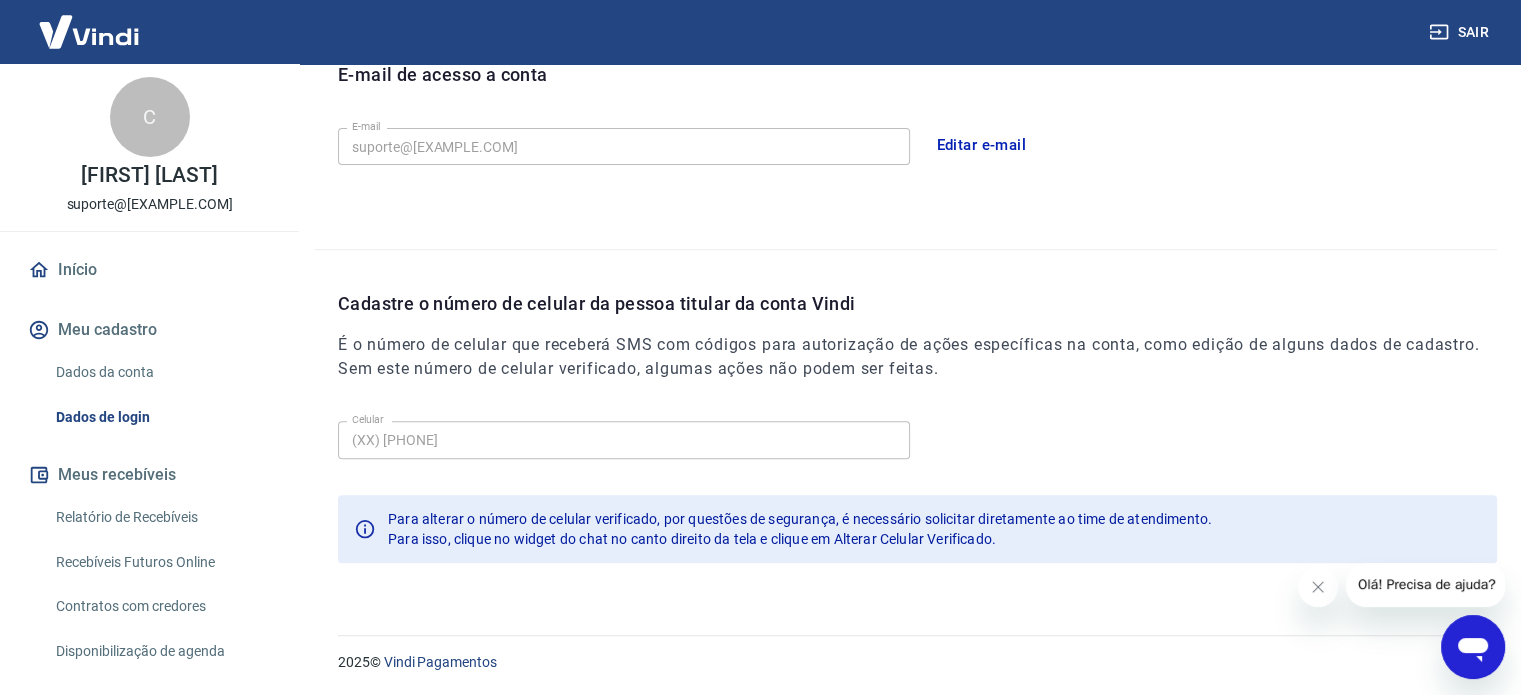 click on "Início" at bounding box center (149, 270) 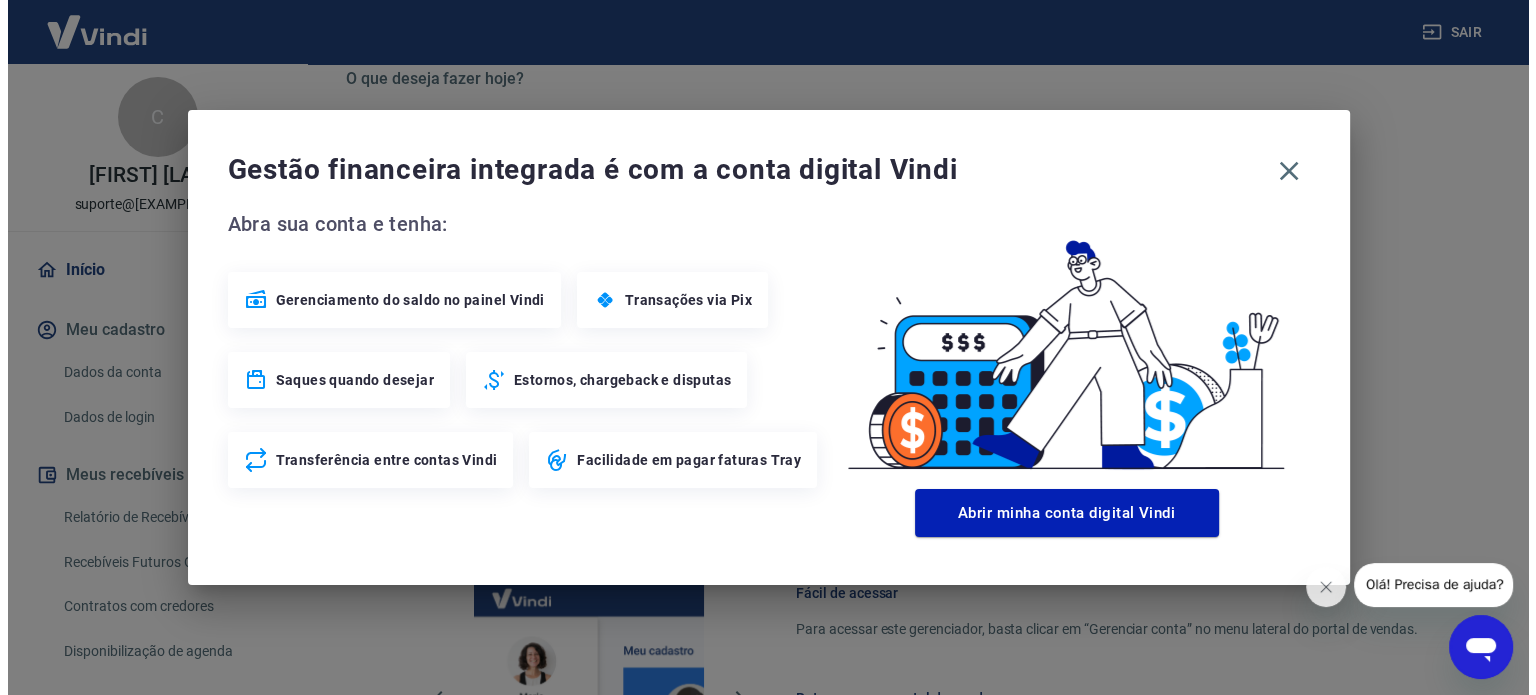 scroll, scrollTop: 1091, scrollLeft: 0, axis: vertical 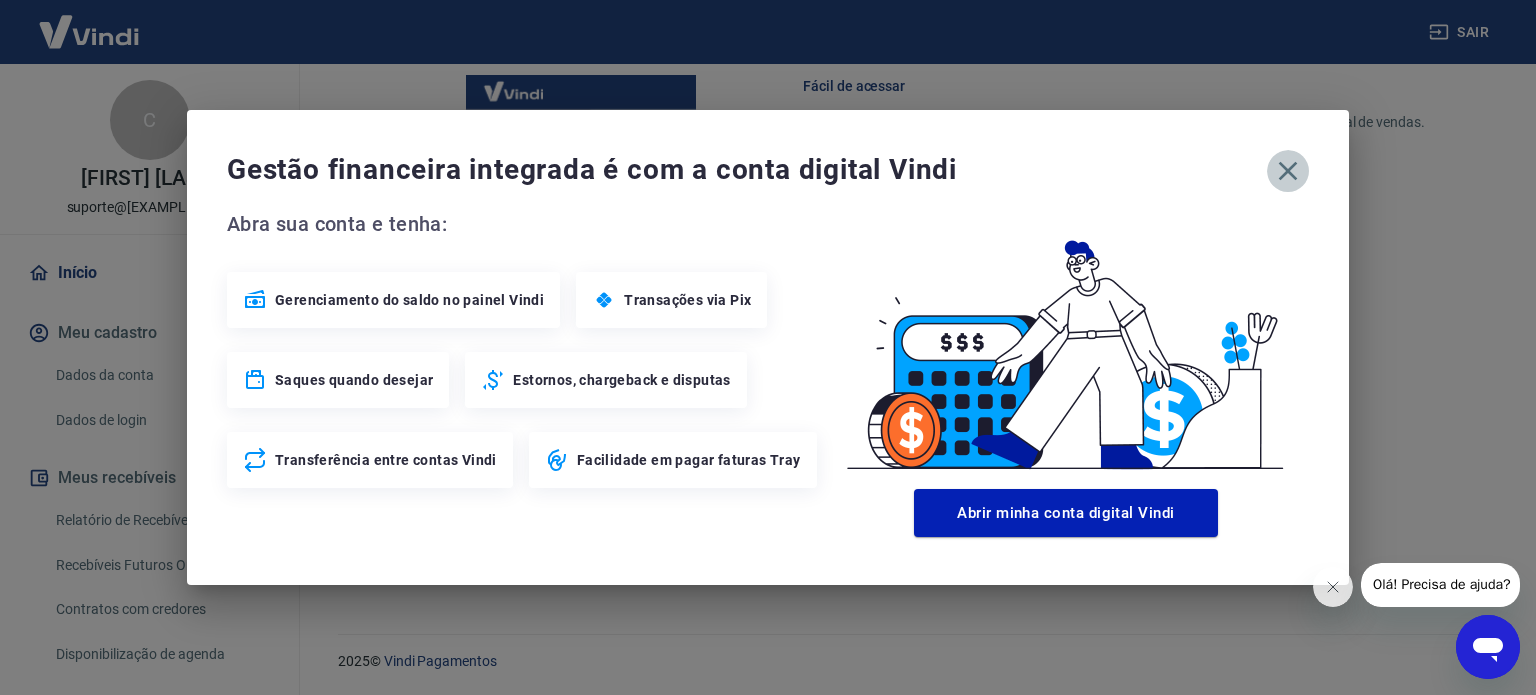 click 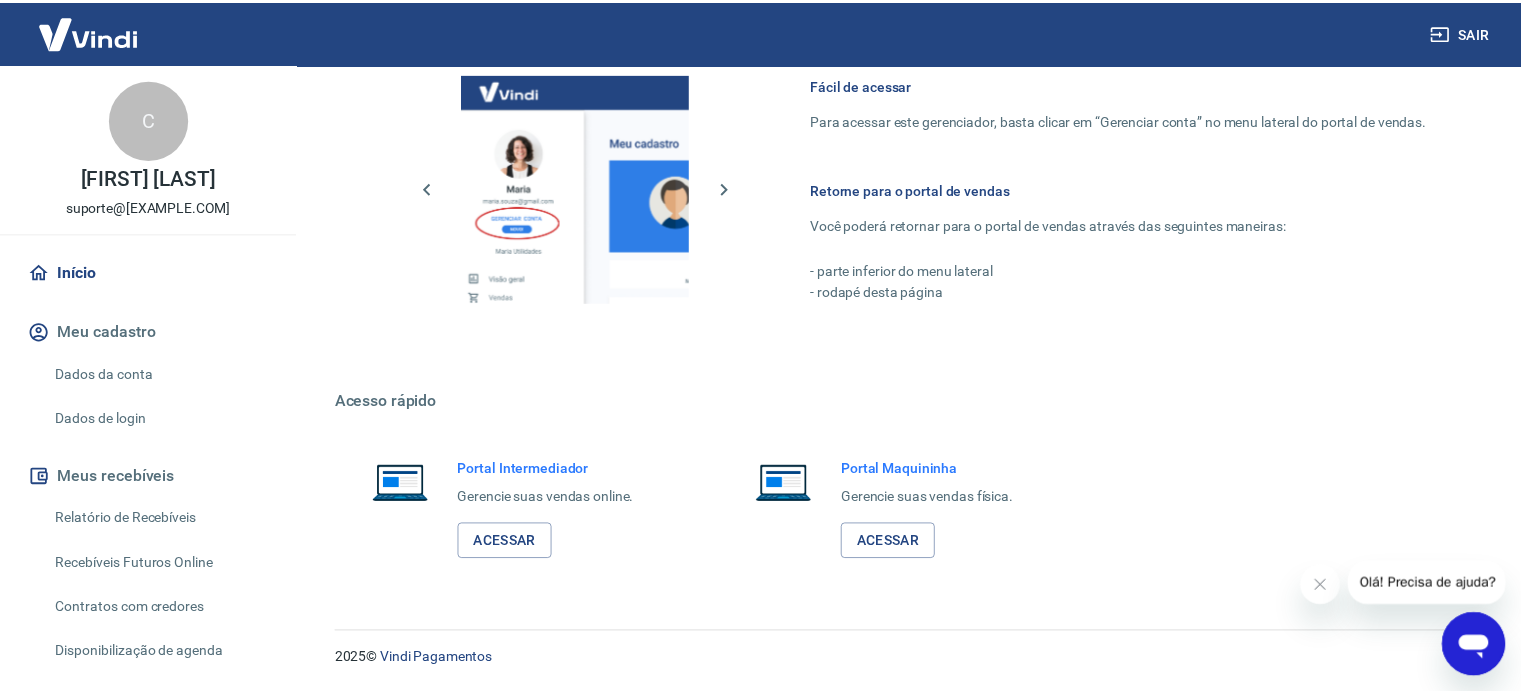 scroll, scrollTop: 1070, scrollLeft: 0, axis: vertical 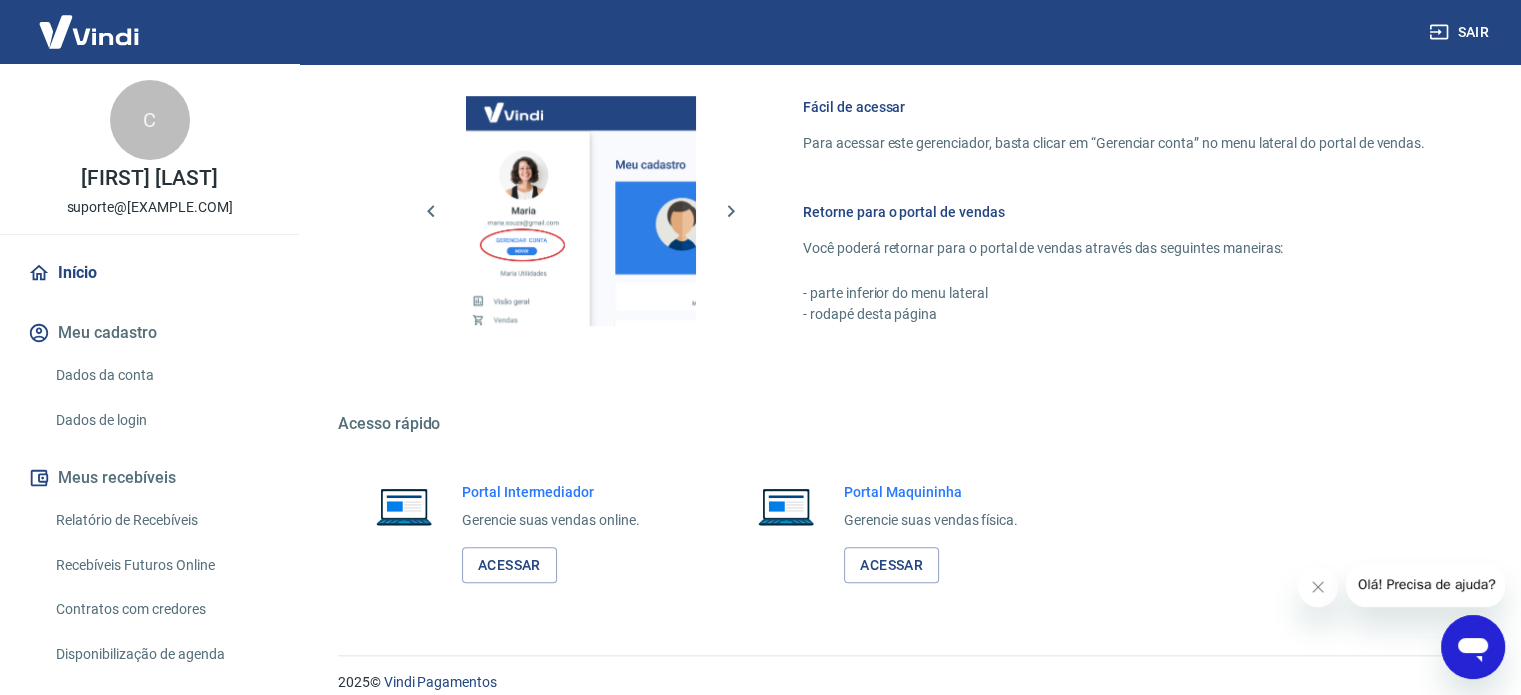 click on "Início" at bounding box center (149, 273) 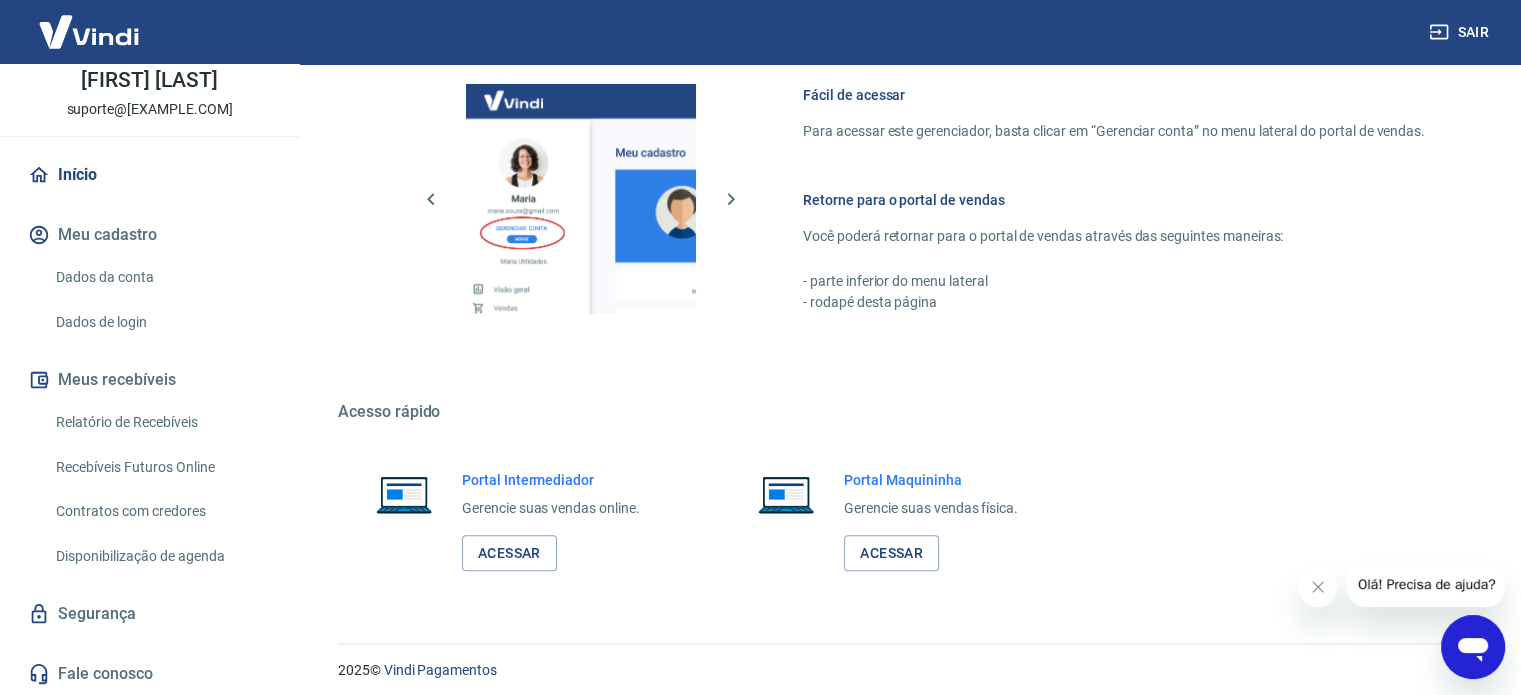 scroll, scrollTop: 1091, scrollLeft: 0, axis: vertical 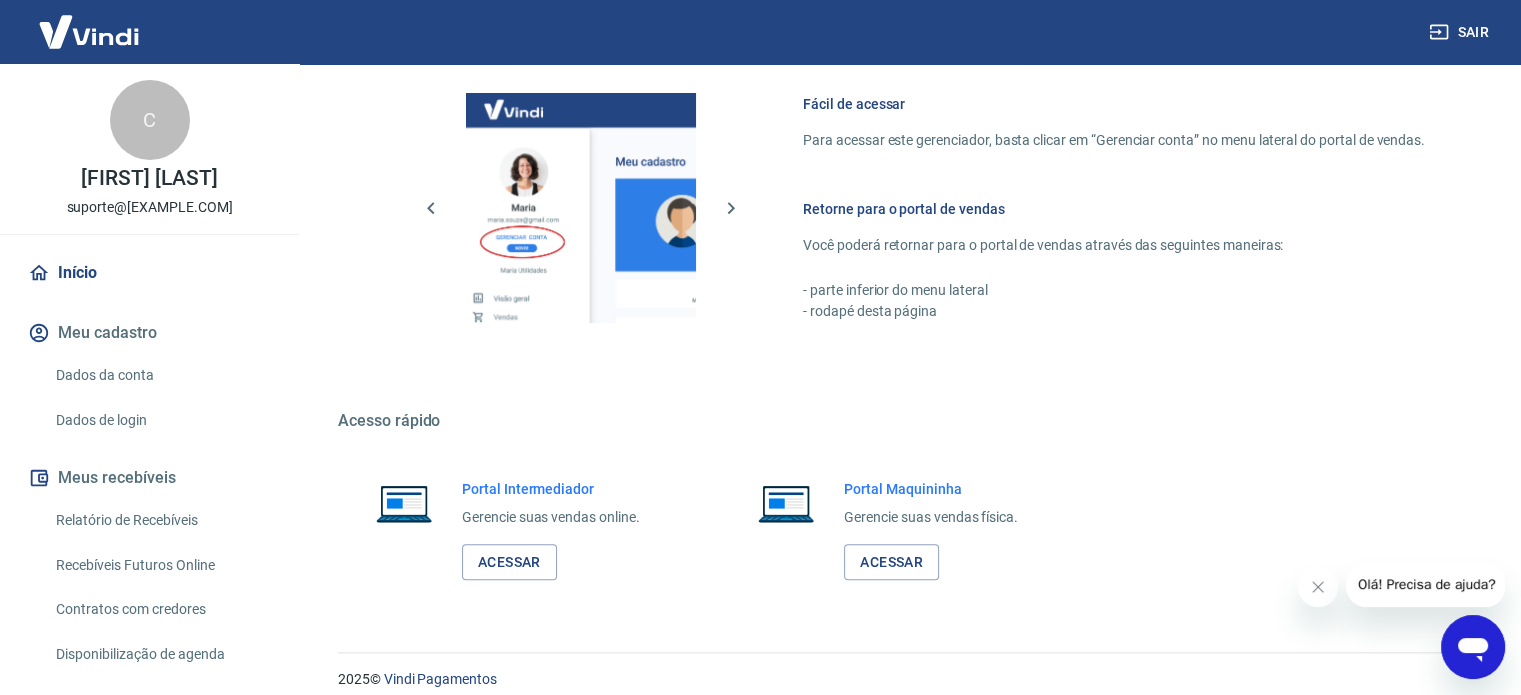 click on "Acesso rápido Portal Intermediador Gerencie suas vendas online. Acessar Portal Maquininha Gerencie suas vendas física. Acessar" at bounding box center [905, 508] 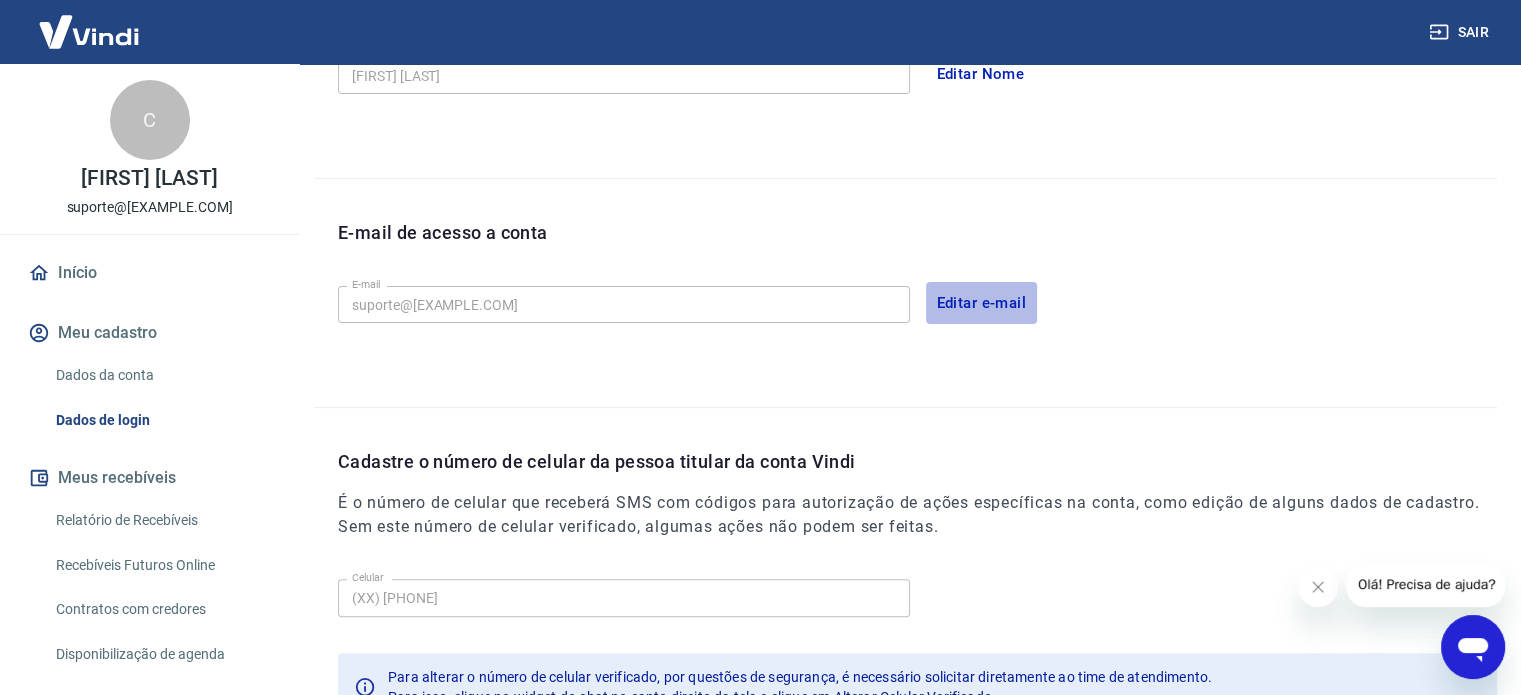 click on "Editar e-mail" at bounding box center [982, 303] 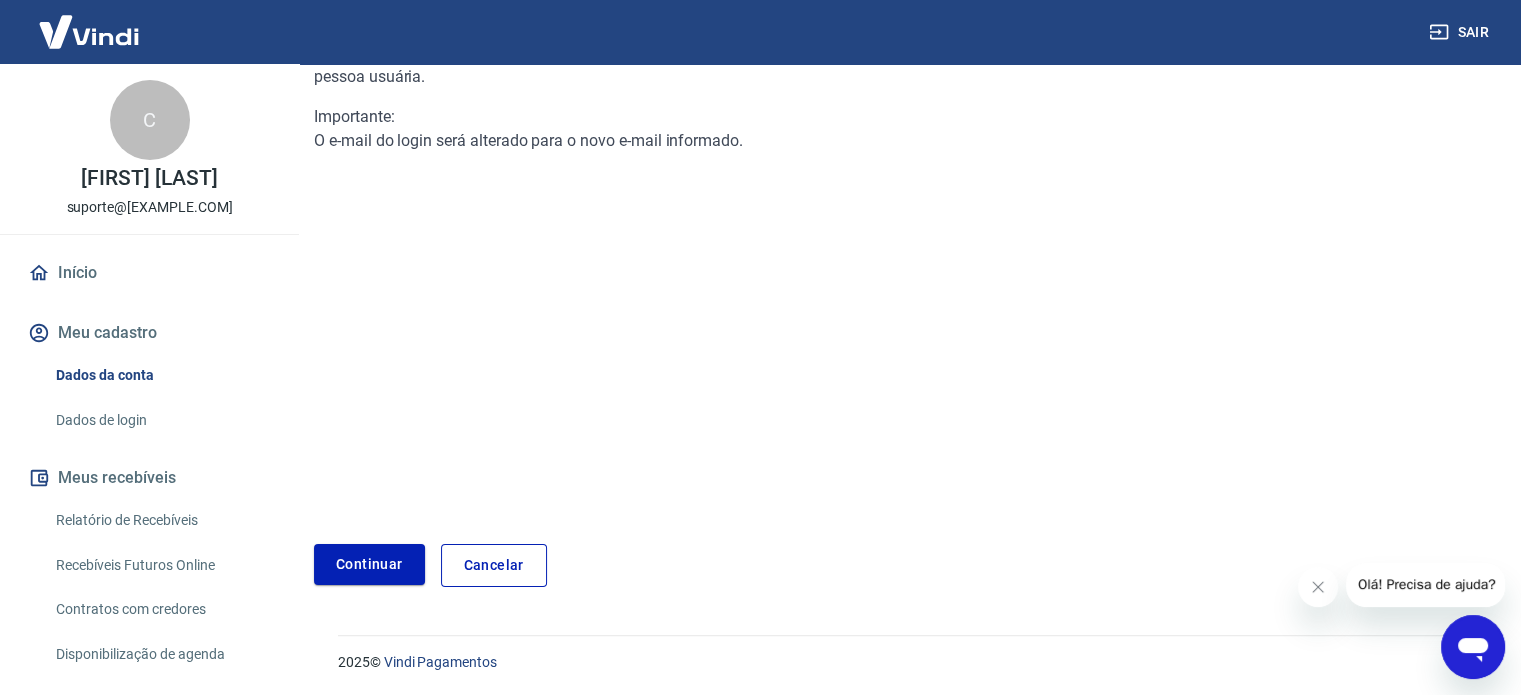 click on "Para editar o e-mail, é necessário fazer uma validação de código que será enviado por SMS para o celular da pessoa usuária. Importante:  O e-mail do login será alterado para o novo e-mail informado." at bounding box center [708, 260] 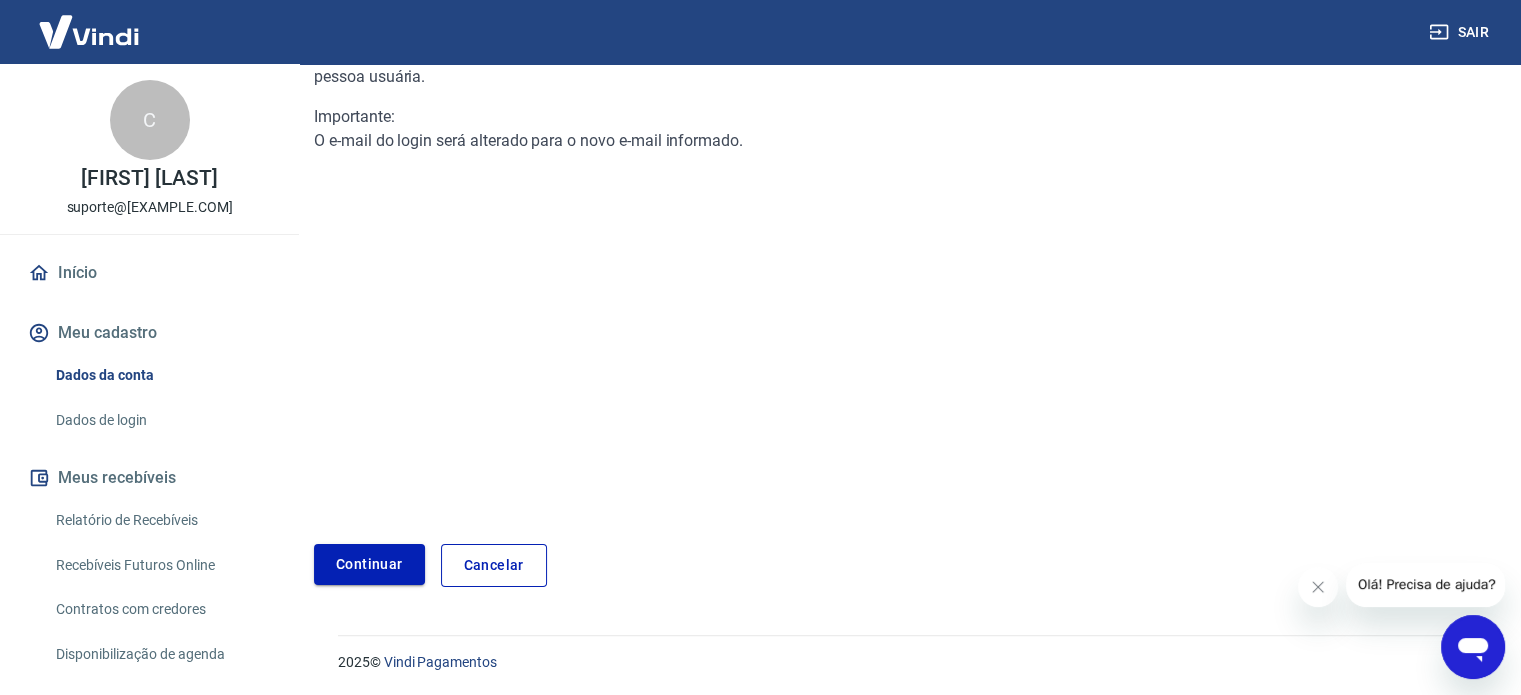 click on "Continuar" at bounding box center (369, 564) 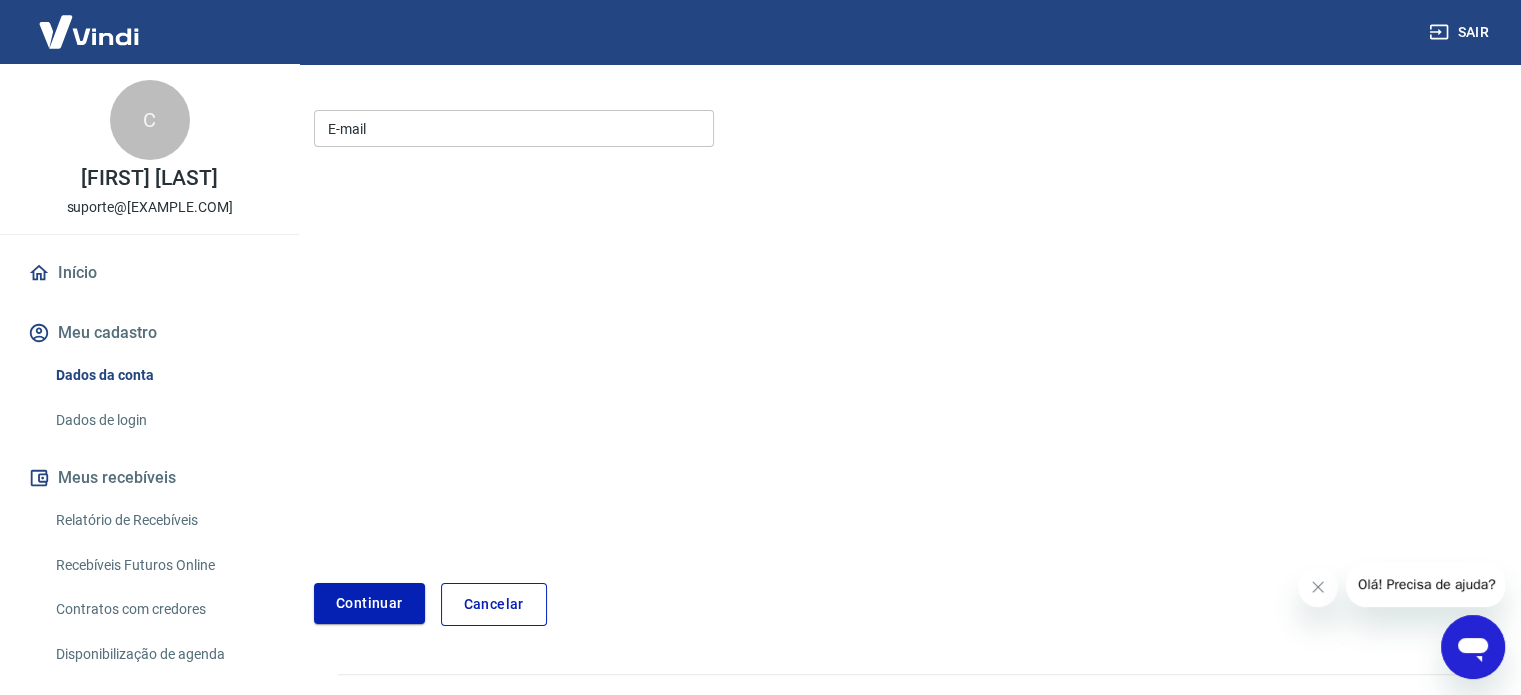 scroll, scrollTop: 284, scrollLeft: 0, axis: vertical 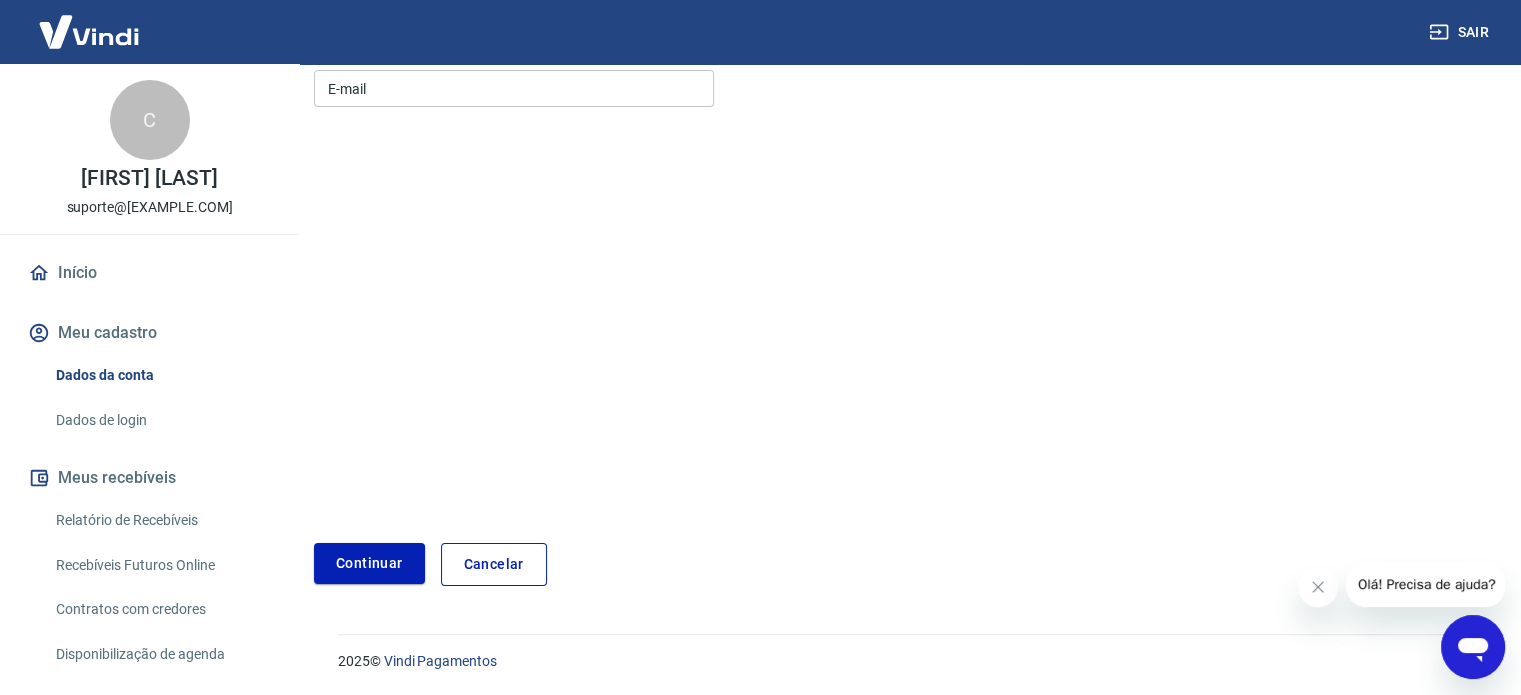 click on "E-mail" at bounding box center [514, 88] 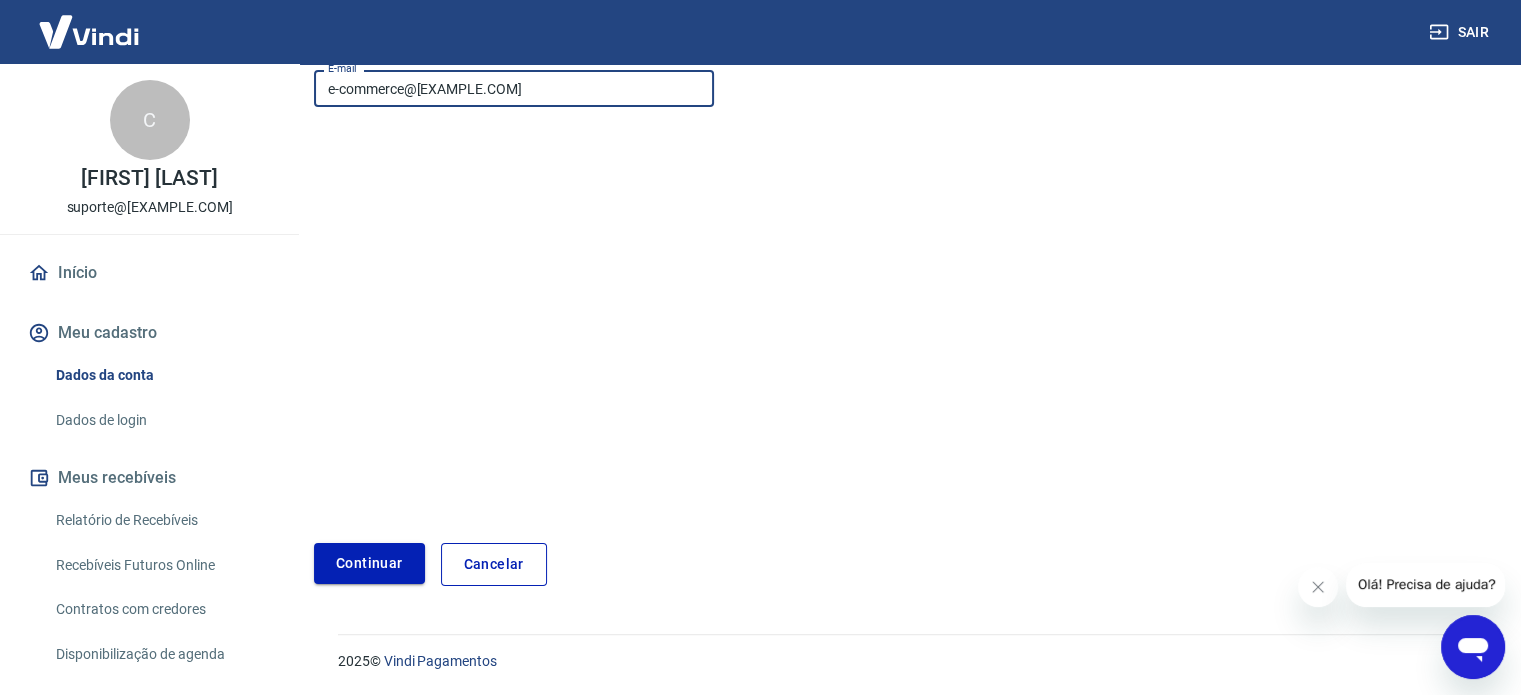 type on "e-commerce@[EXAMPLE.COM]" 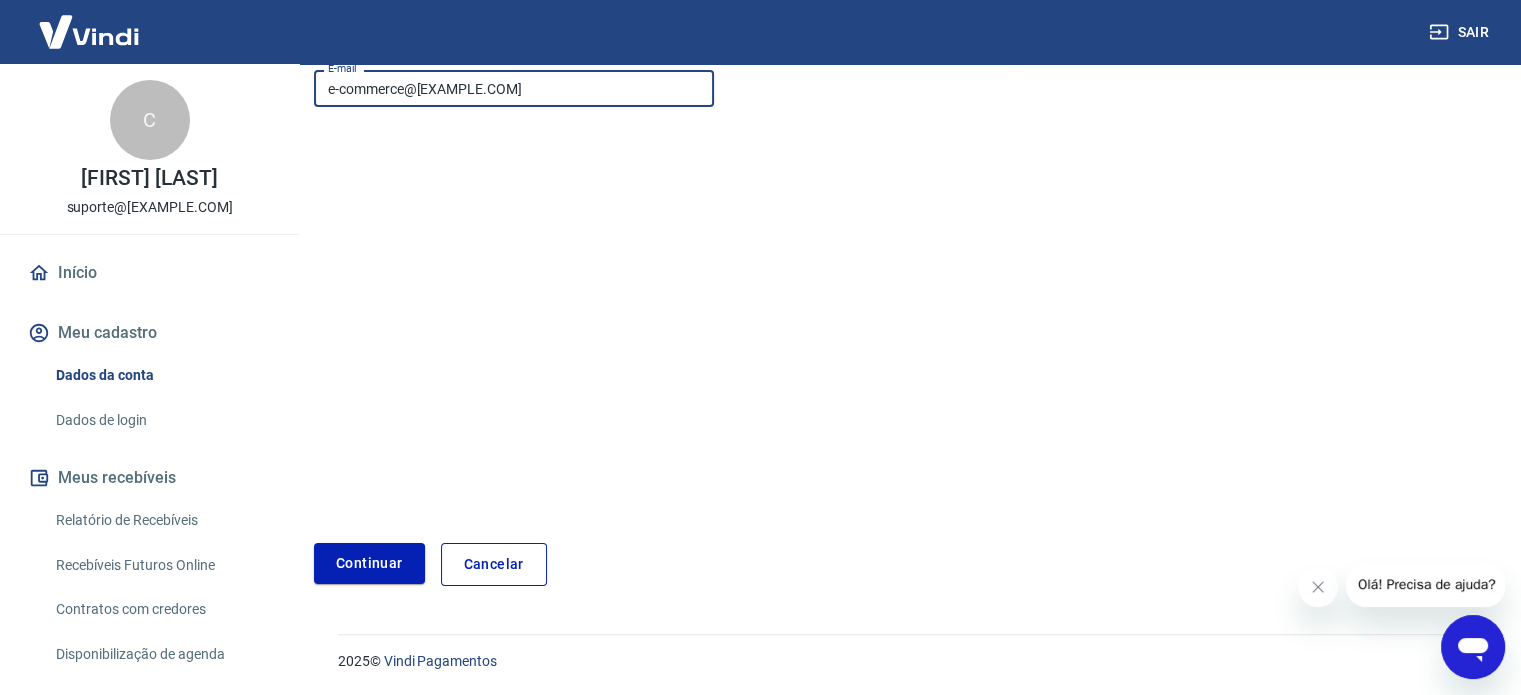 click on "Continuar" at bounding box center [369, 563] 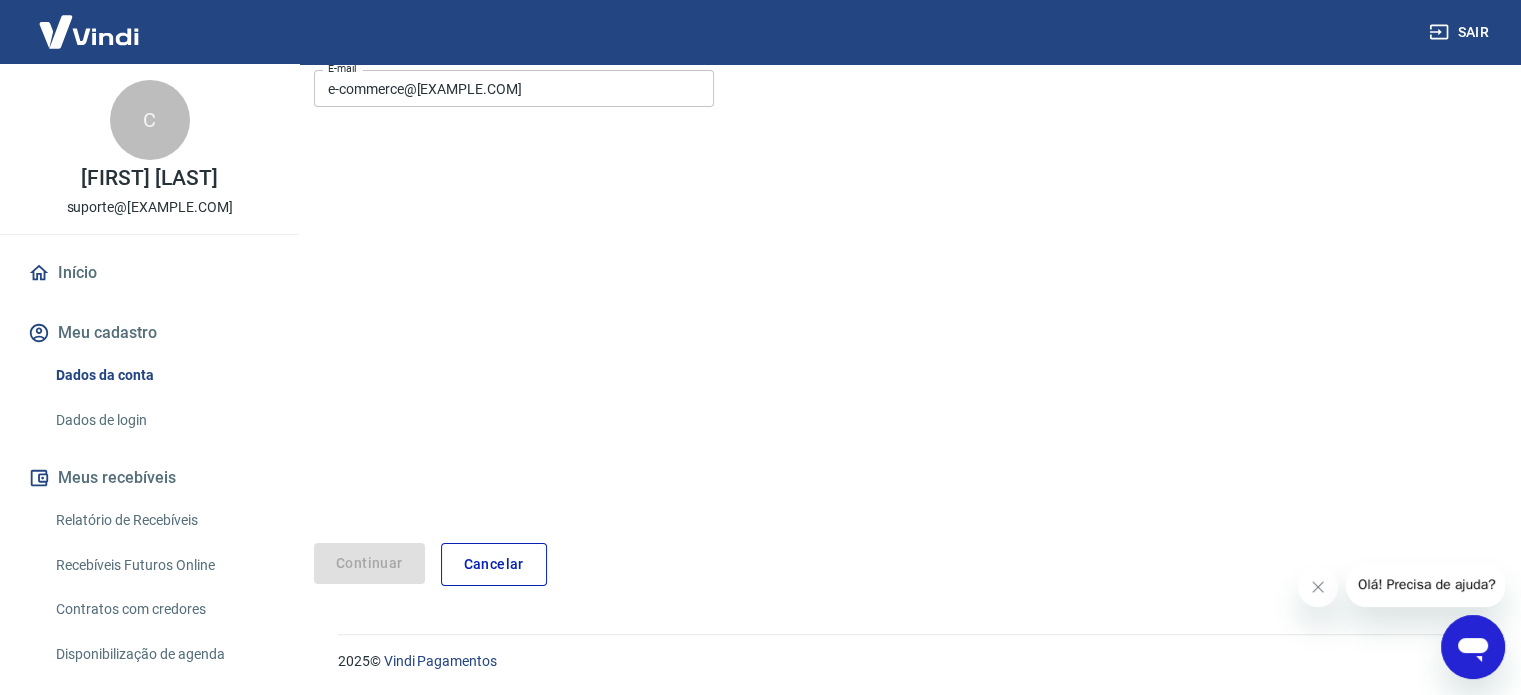 scroll, scrollTop: 210, scrollLeft: 0, axis: vertical 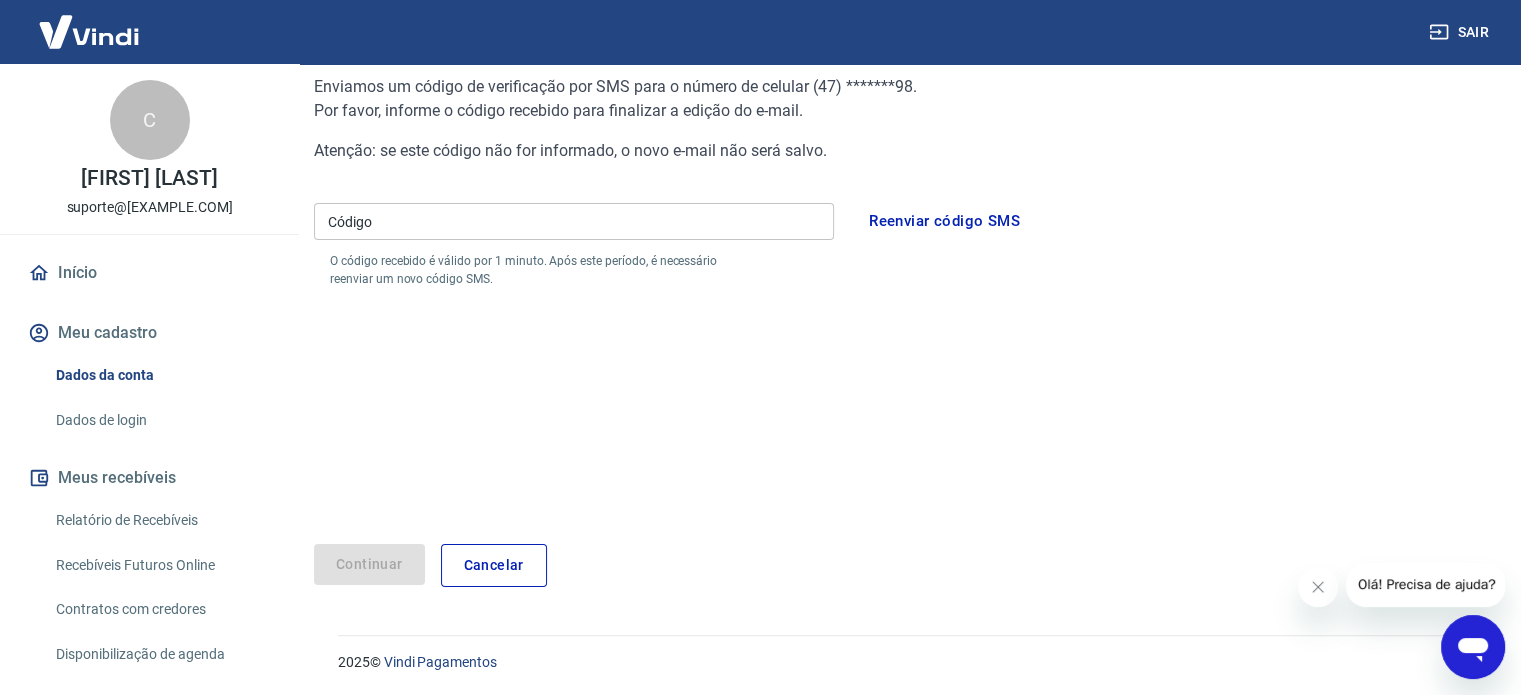 click on "Código" at bounding box center [574, 221] 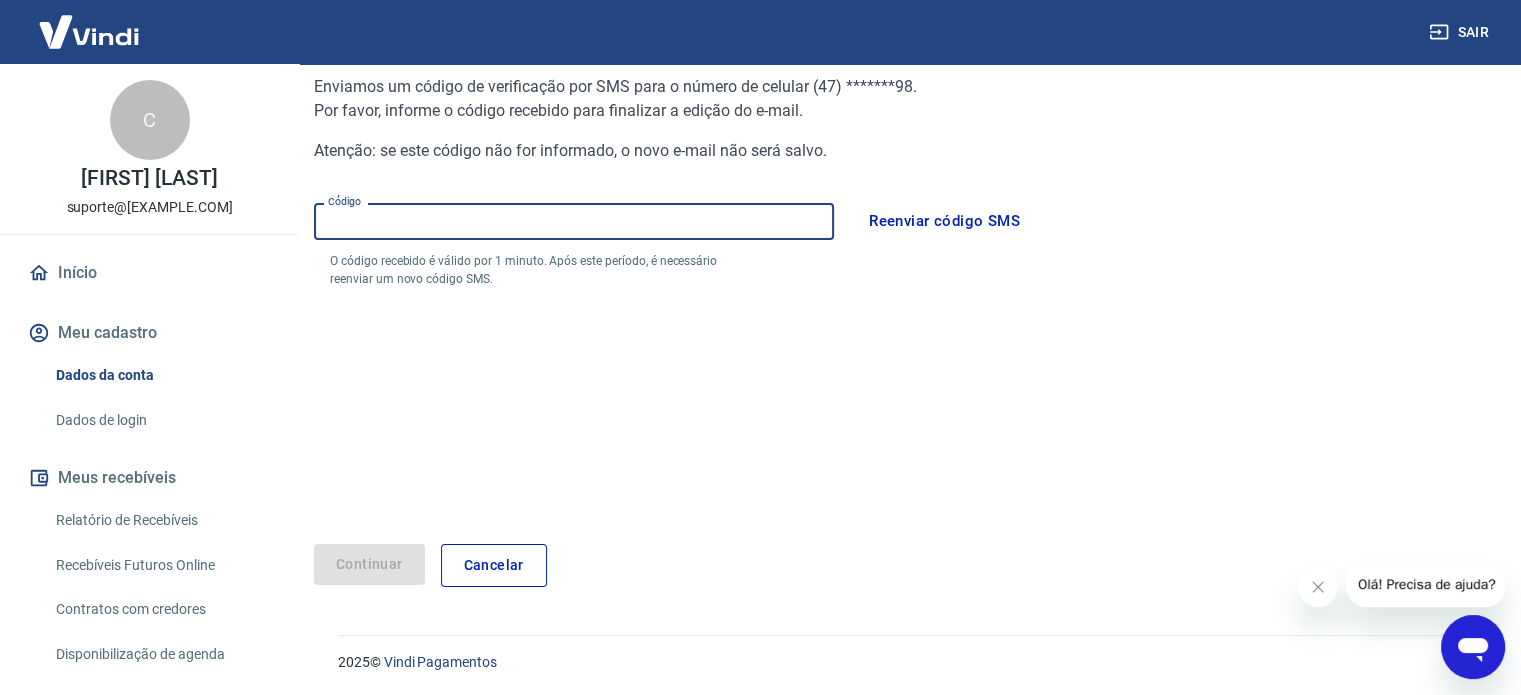 click on "Reenviar código SMS" at bounding box center (944, 221) 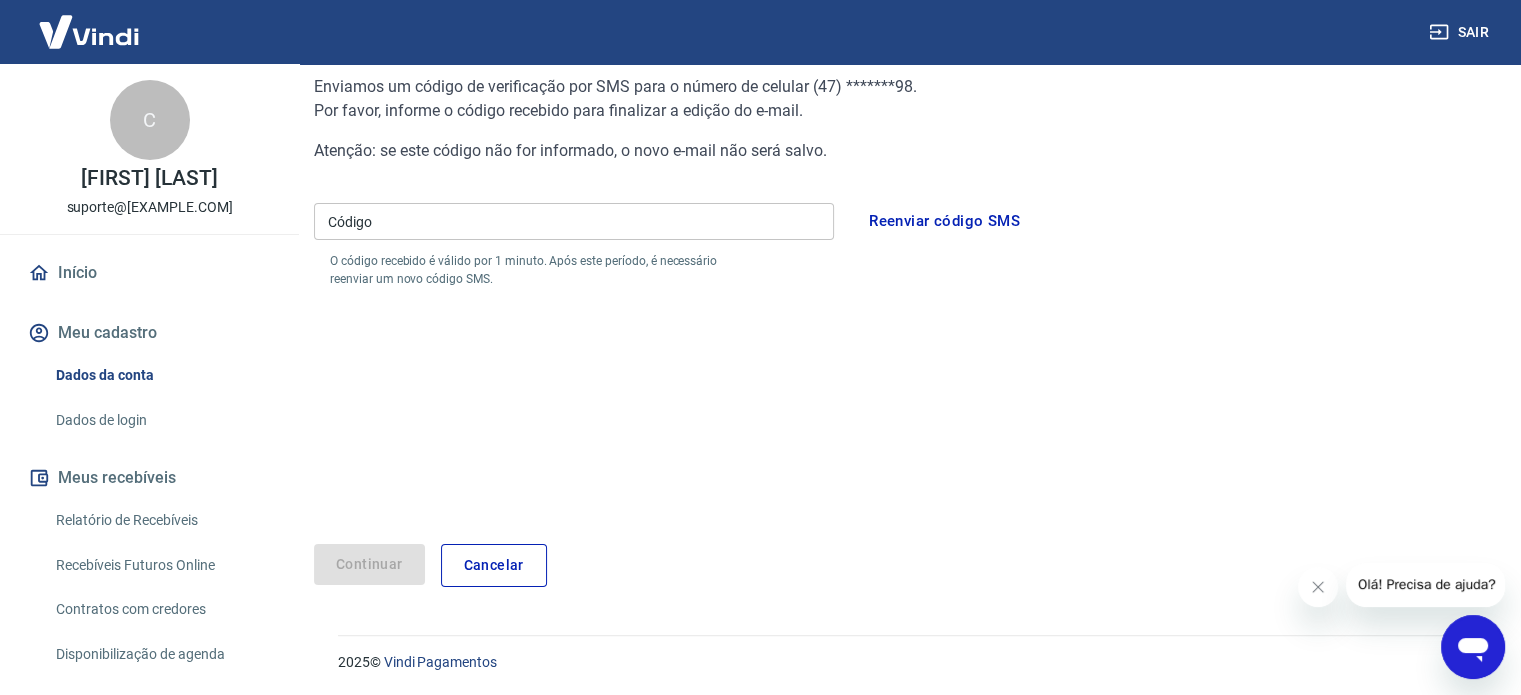 click on "Código Código O código recebido é válido por 1 minuto. Após este período, é necessário reenviar um novo código SMS." at bounding box center (574, 241) 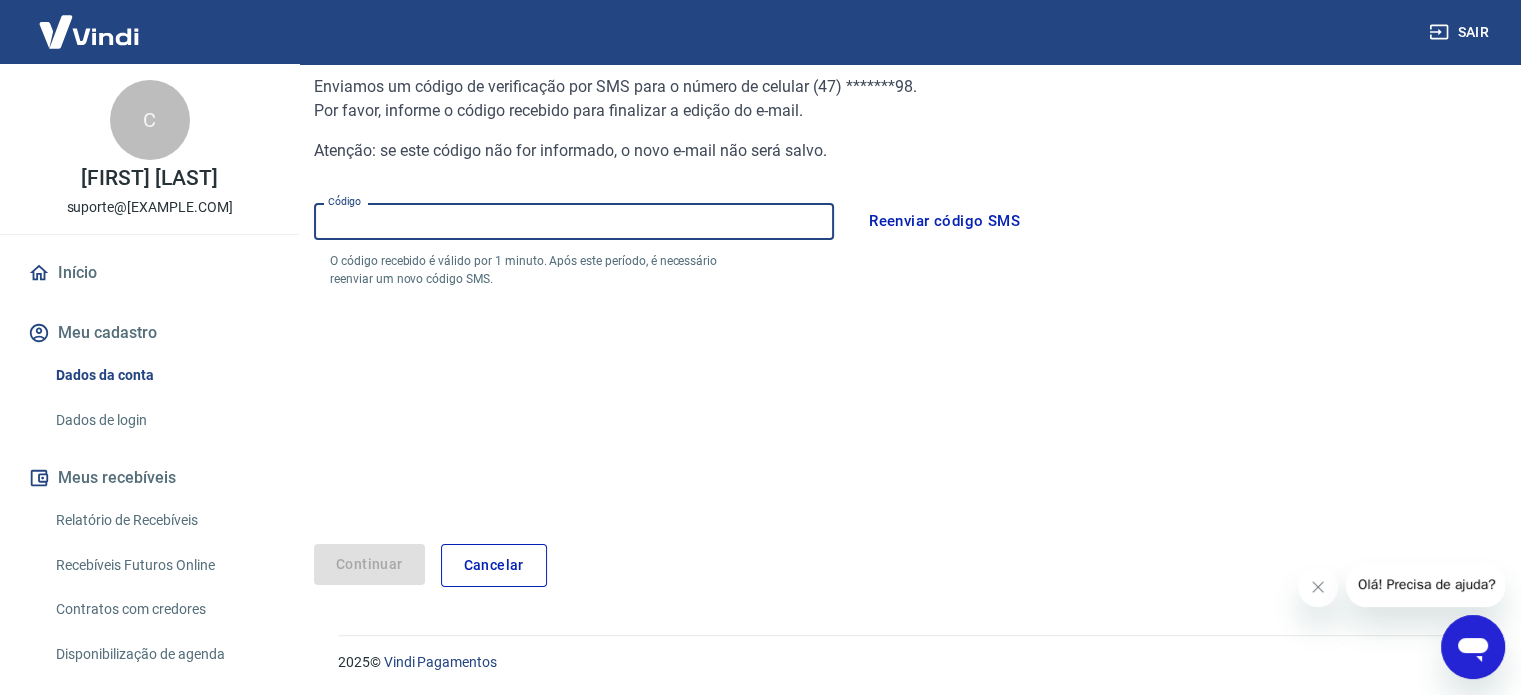 click on "Código" at bounding box center (574, 221) 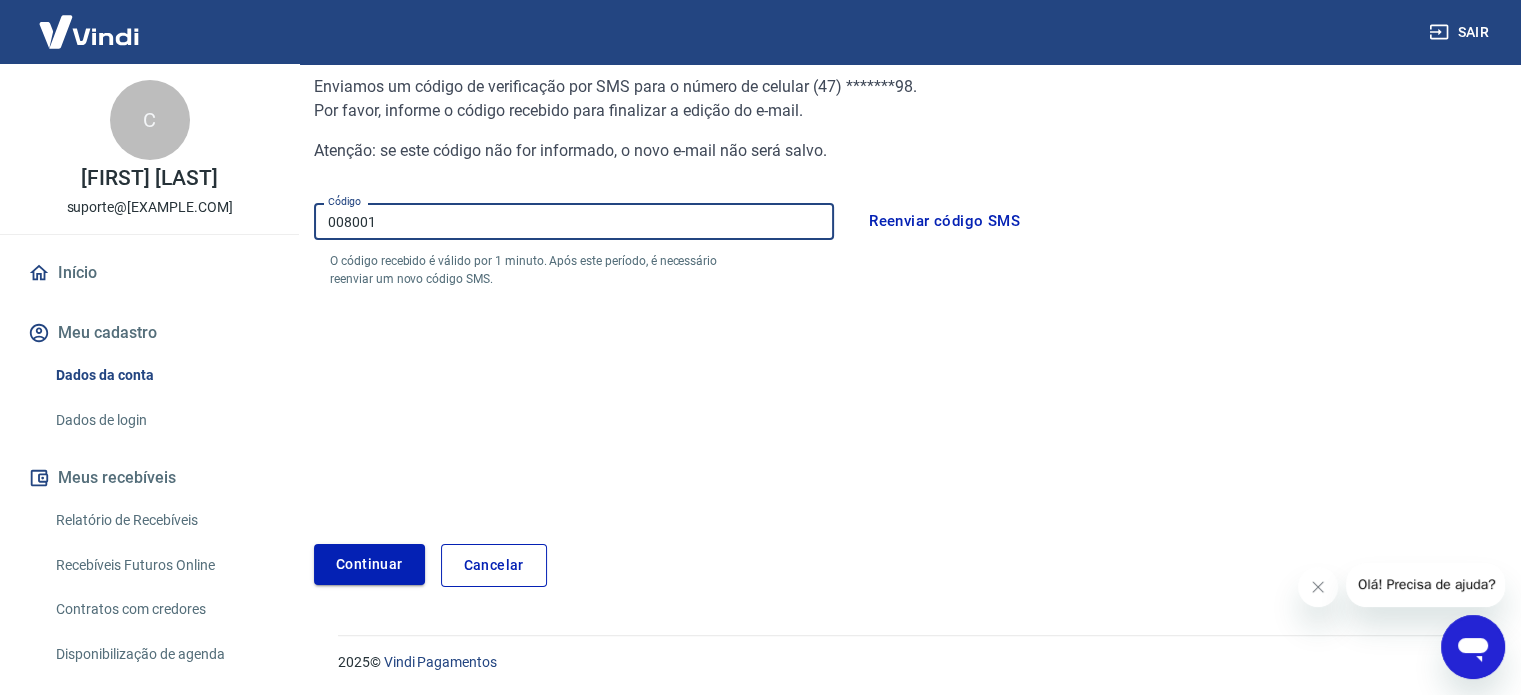 type on "008001" 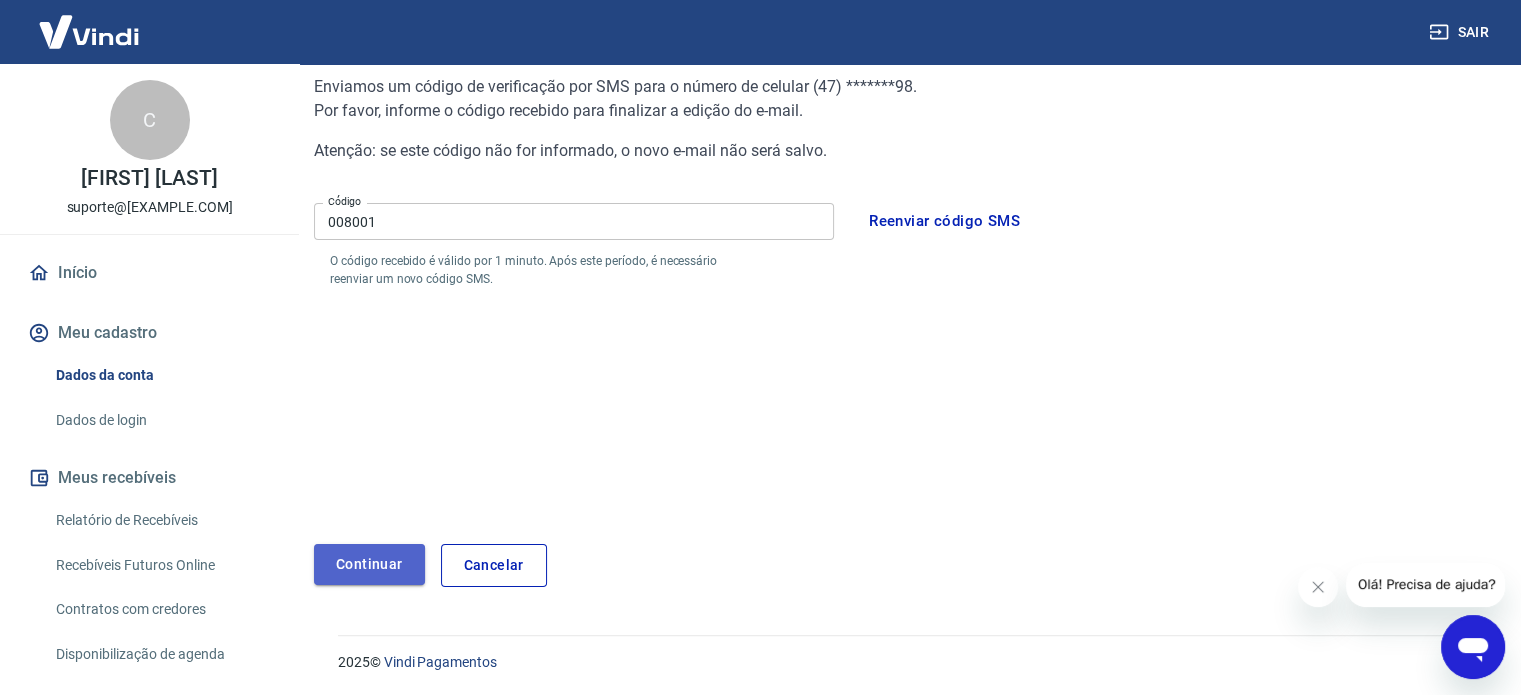 click on "Continuar" at bounding box center (369, 564) 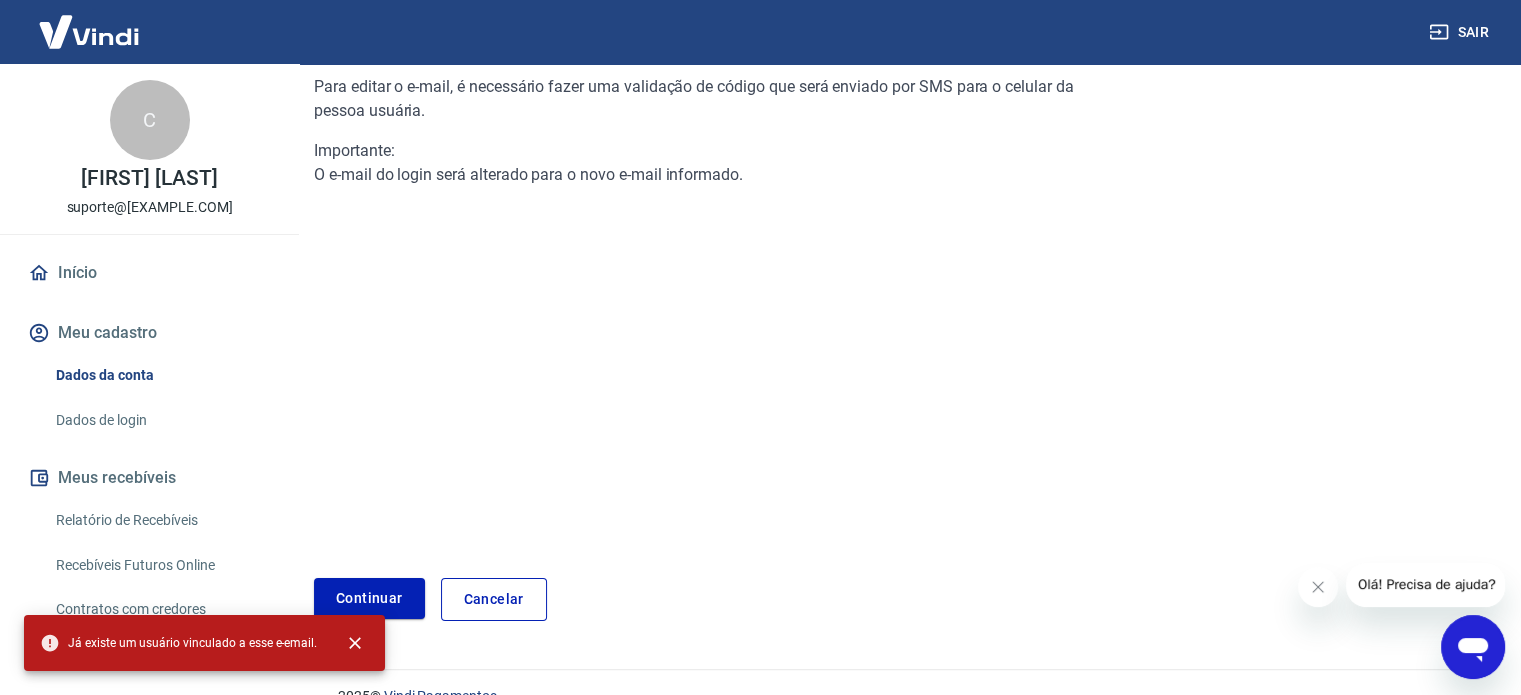 scroll, scrollTop: 244, scrollLeft: 0, axis: vertical 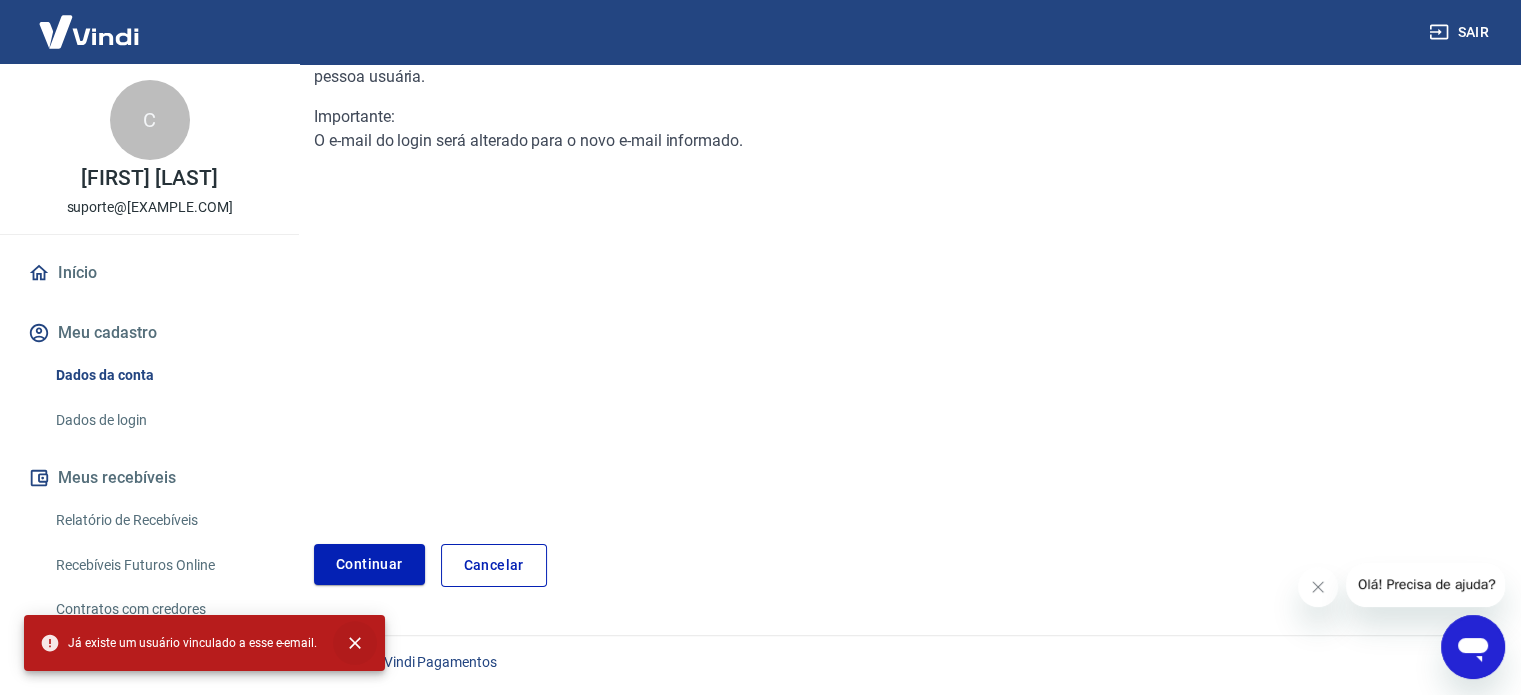 click 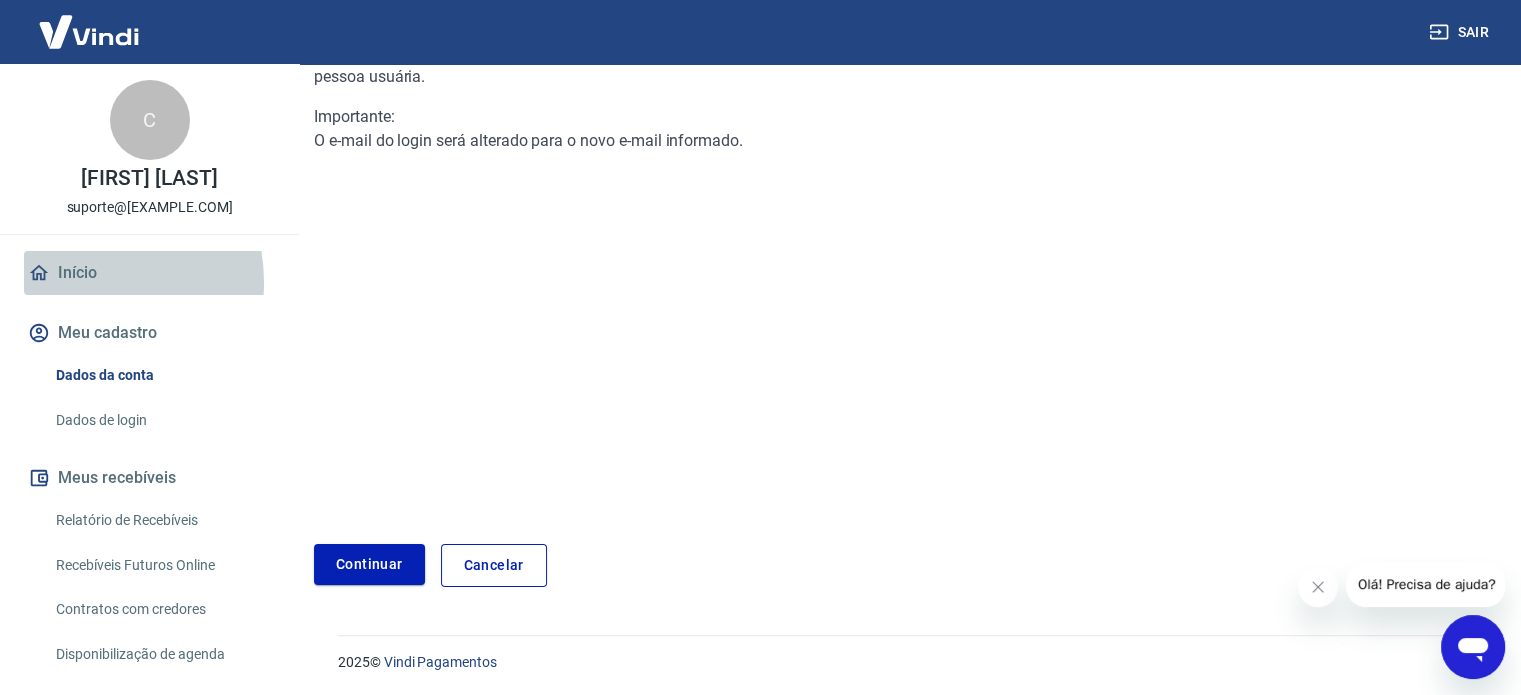 click on "Início" at bounding box center (149, 273) 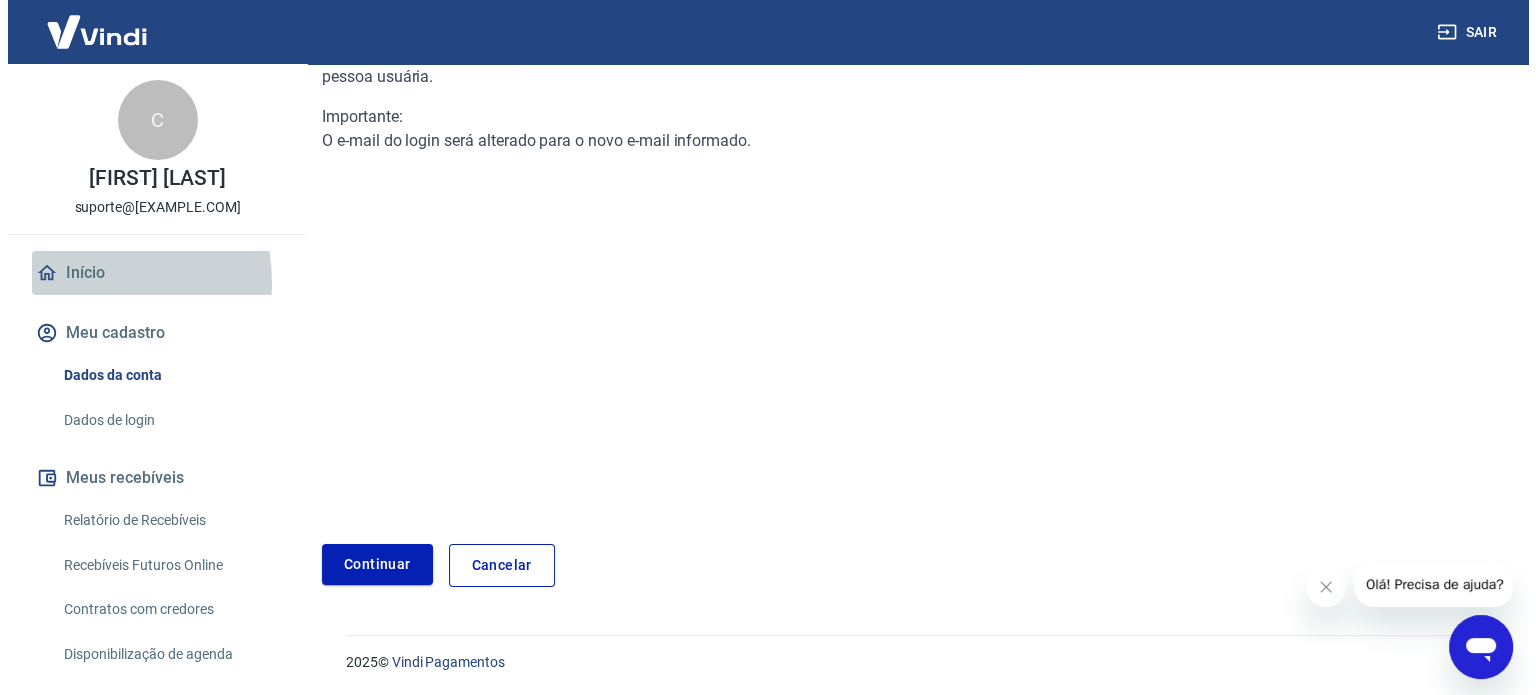 scroll, scrollTop: 1091, scrollLeft: 0, axis: vertical 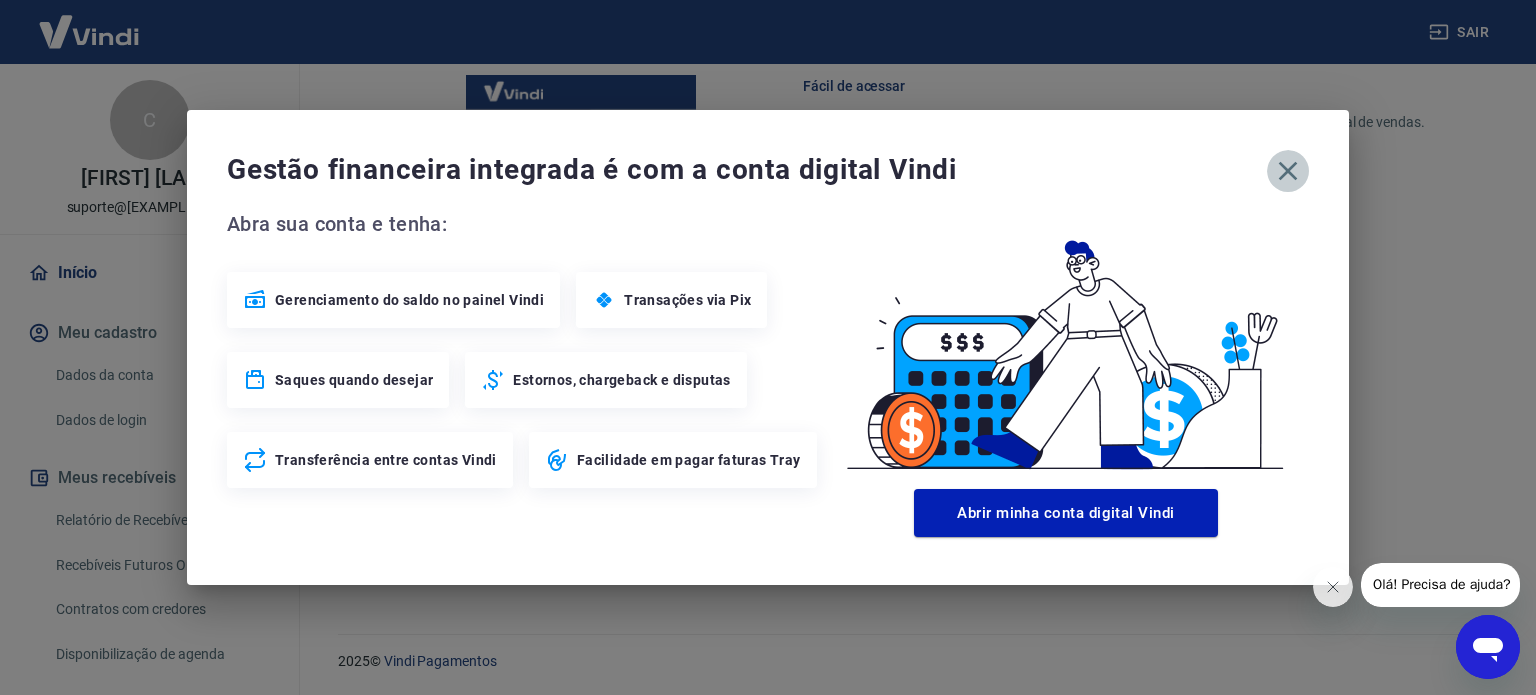 click 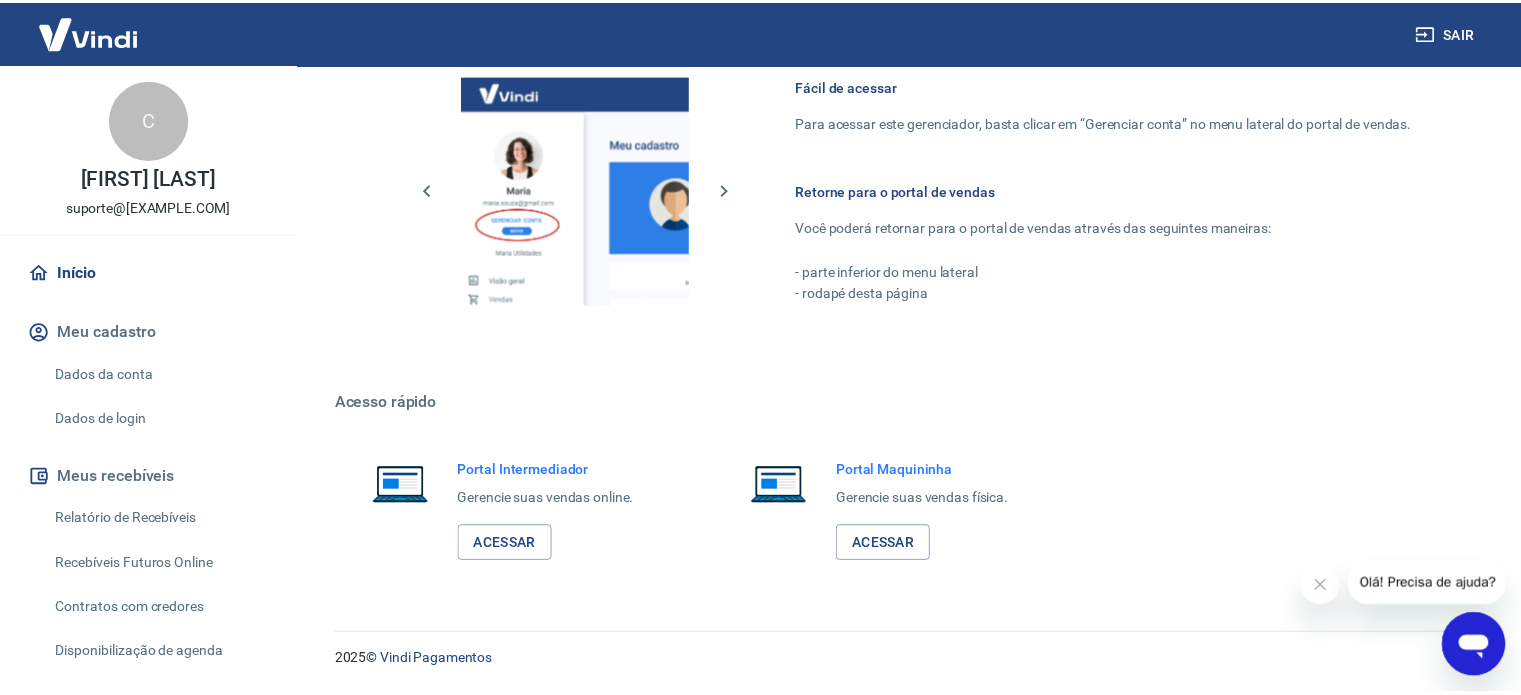 scroll, scrollTop: 1070, scrollLeft: 0, axis: vertical 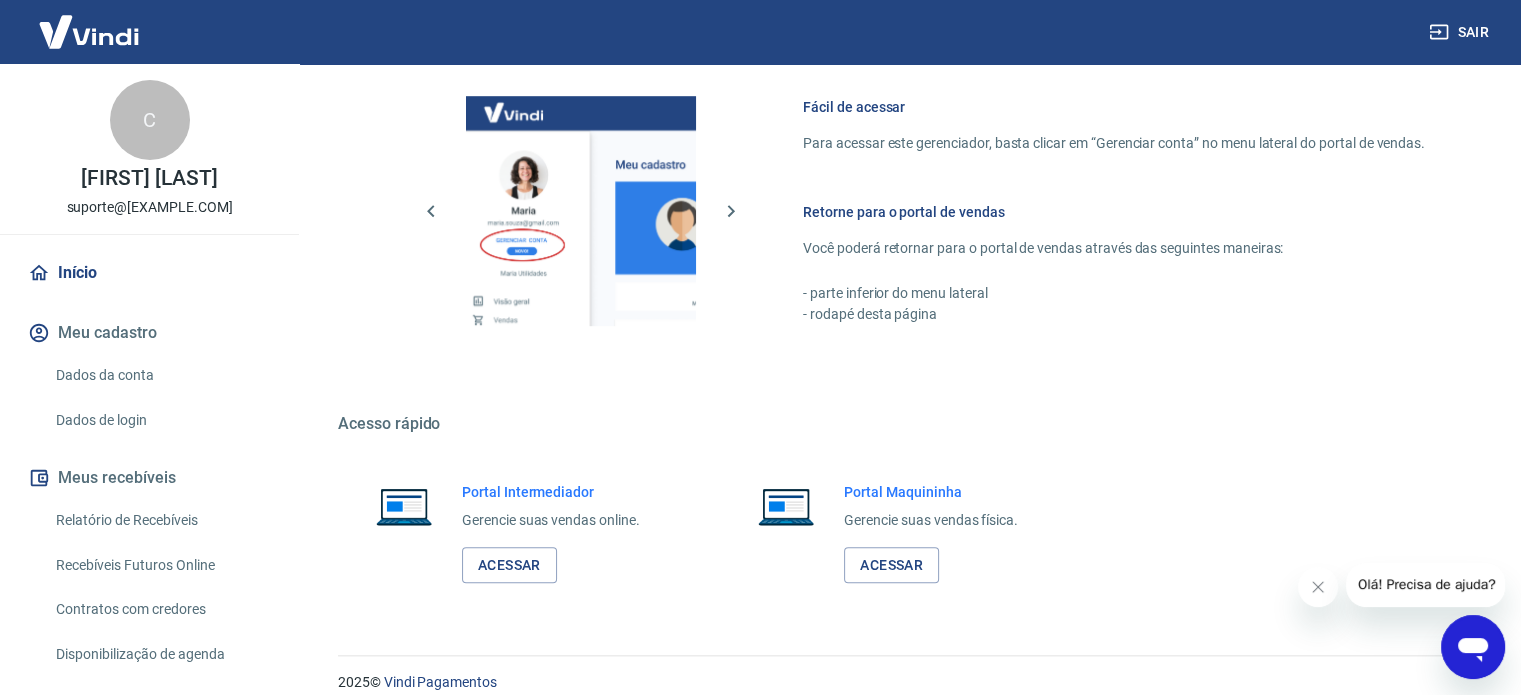 click on "Início" at bounding box center [149, 273] 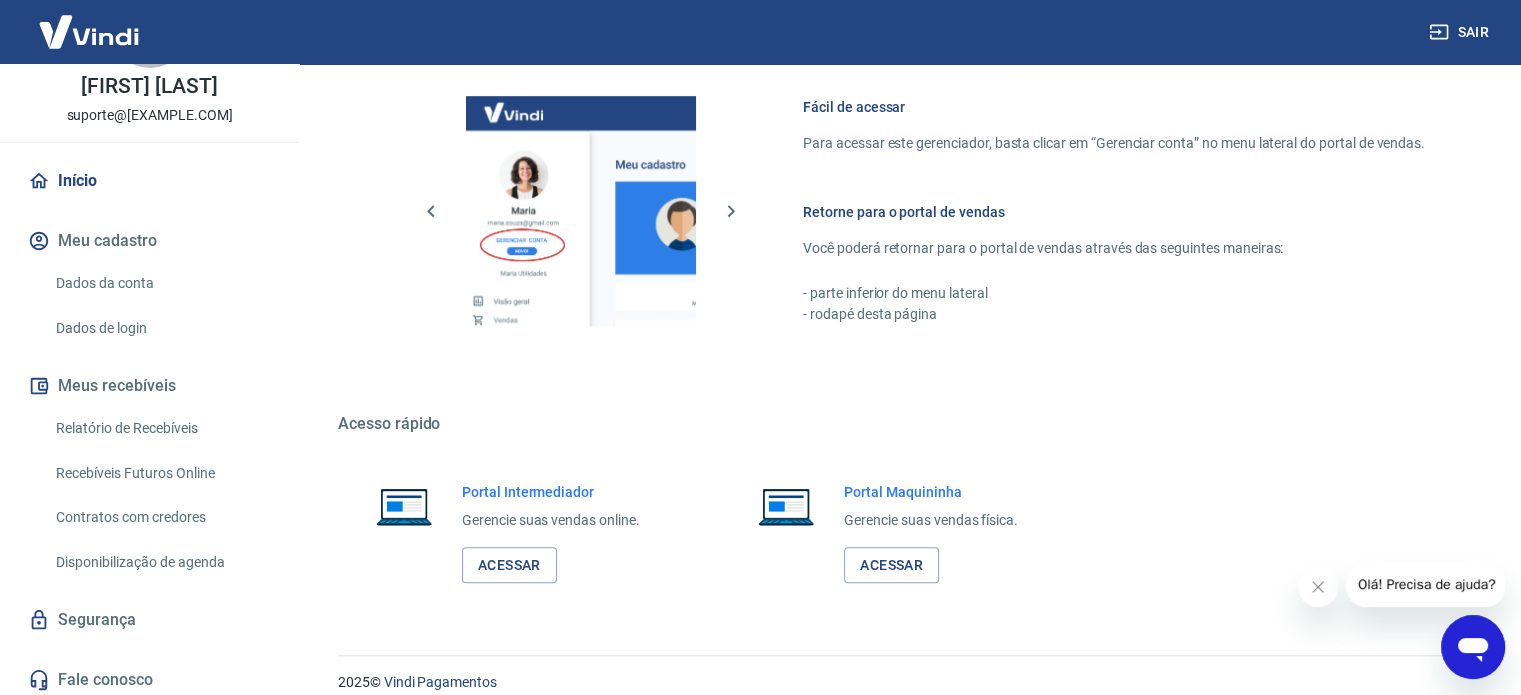 scroll, scrollTop: 98, scrollLeft: 0, axis: vertical 